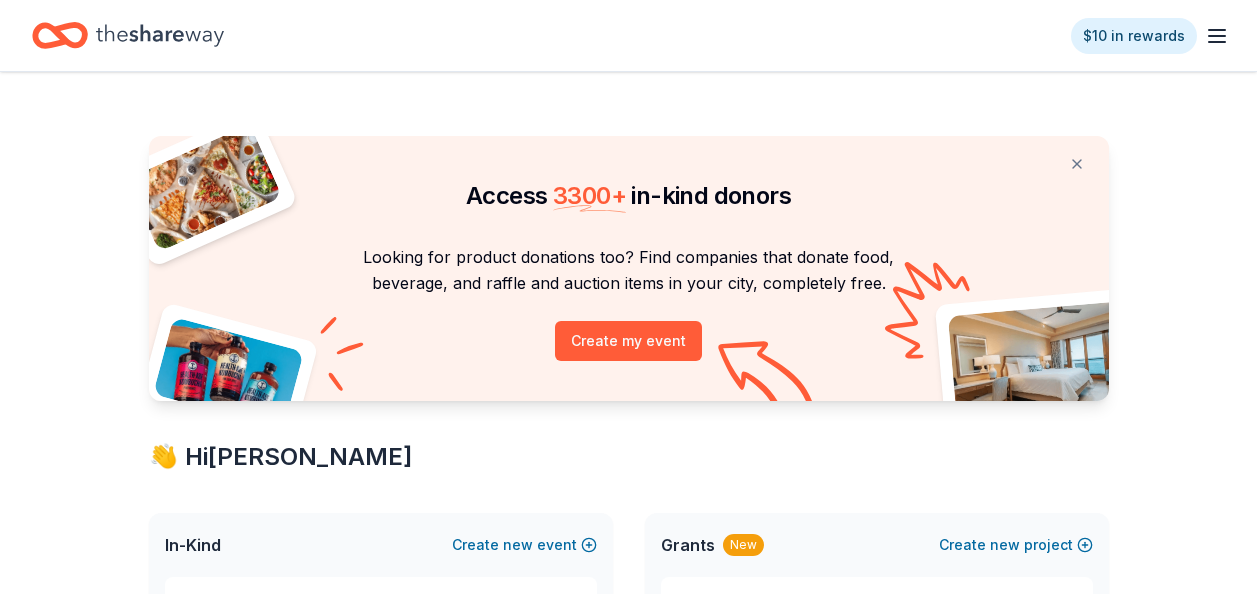 scroll, scrollTop: 0, scrollLeft: 0, axis: both 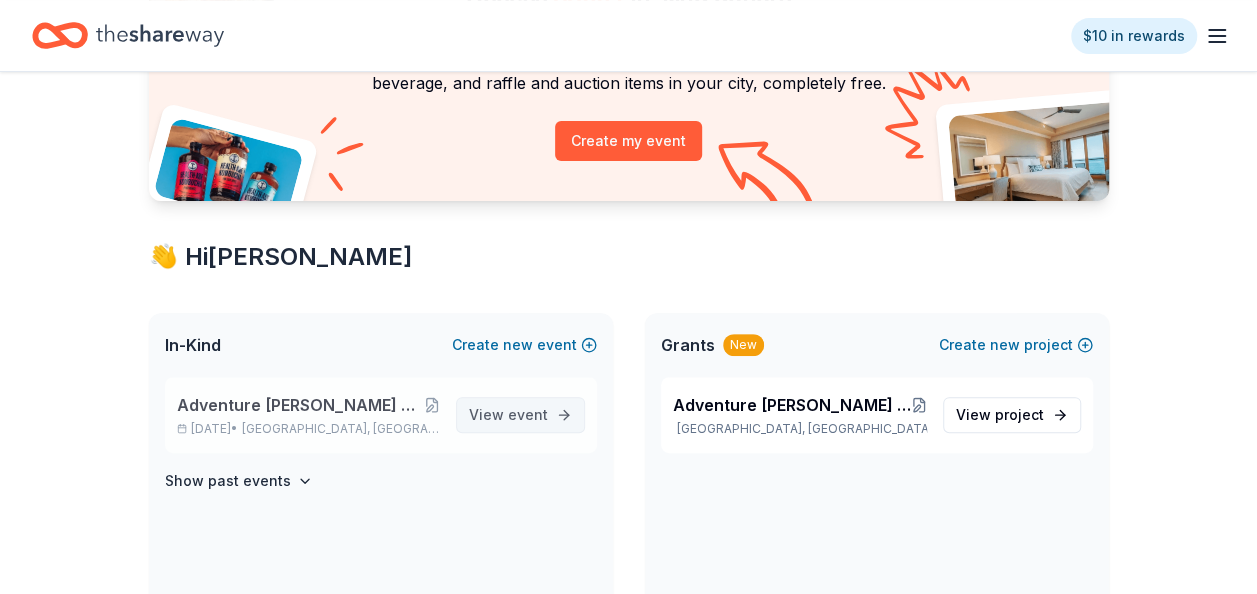 click on "event" at bounding box center [528, 414] 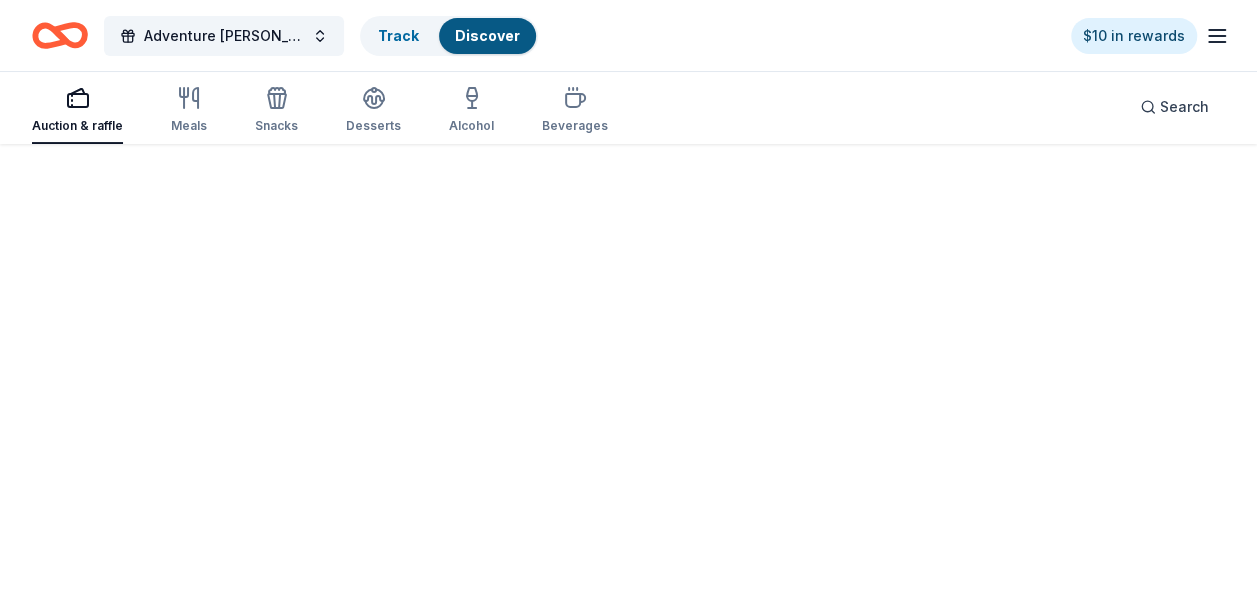 scroll, scrollTop: 0, scrollLeft: 0, axis: both 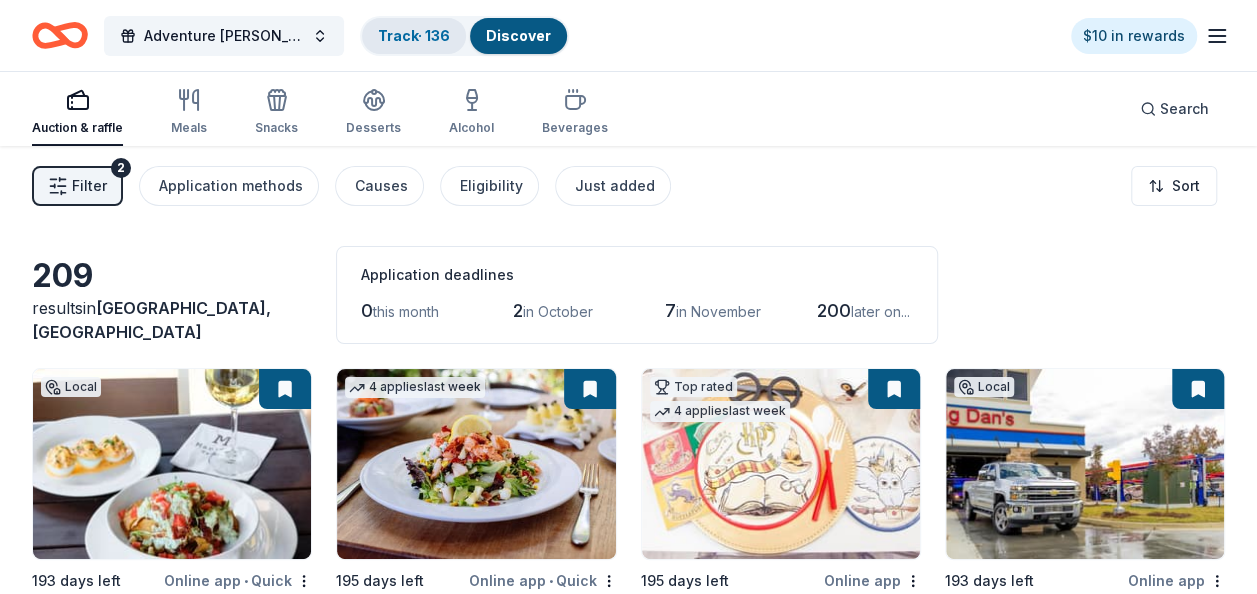 click on "Track  · 136" at bounding box center (414, 35) 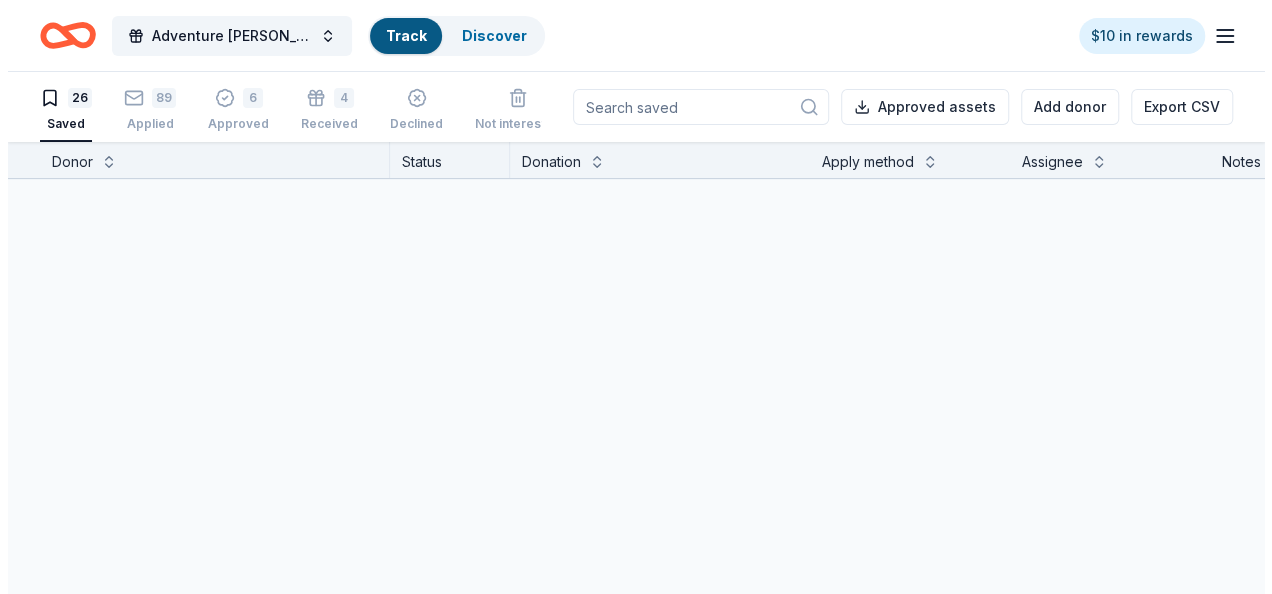 scroll, scrollTop: 0, scrollLeft: 0, axis: both 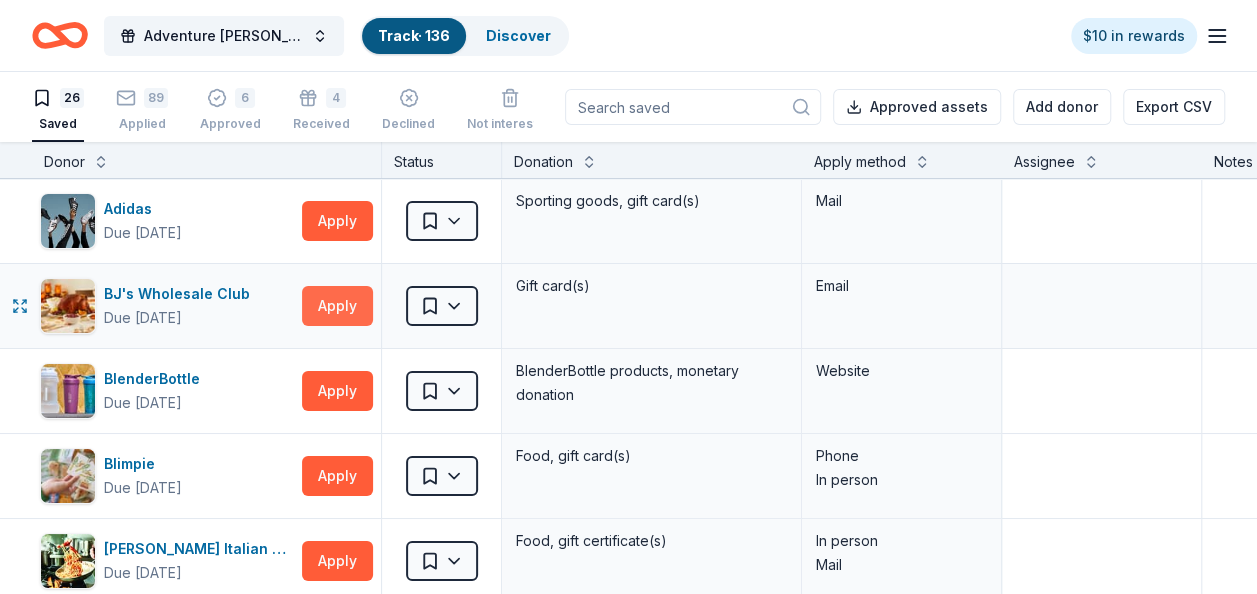click on "Apply" at bounding box center (337, 306) 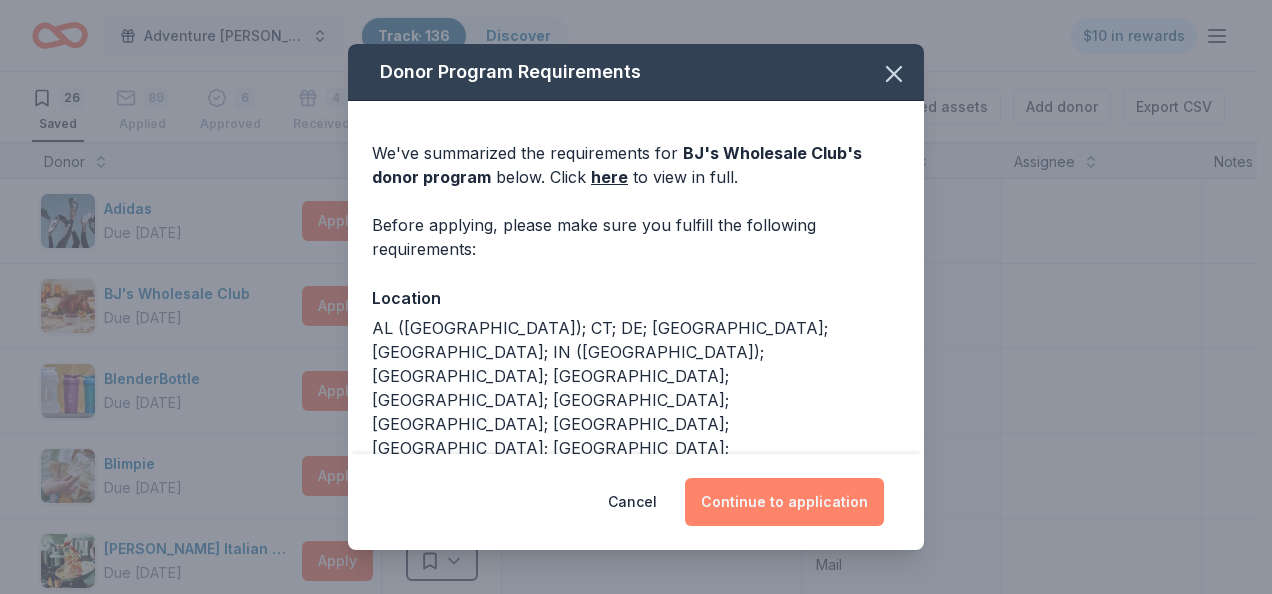 click on "Continue to application" at bounding box center [784, 502] 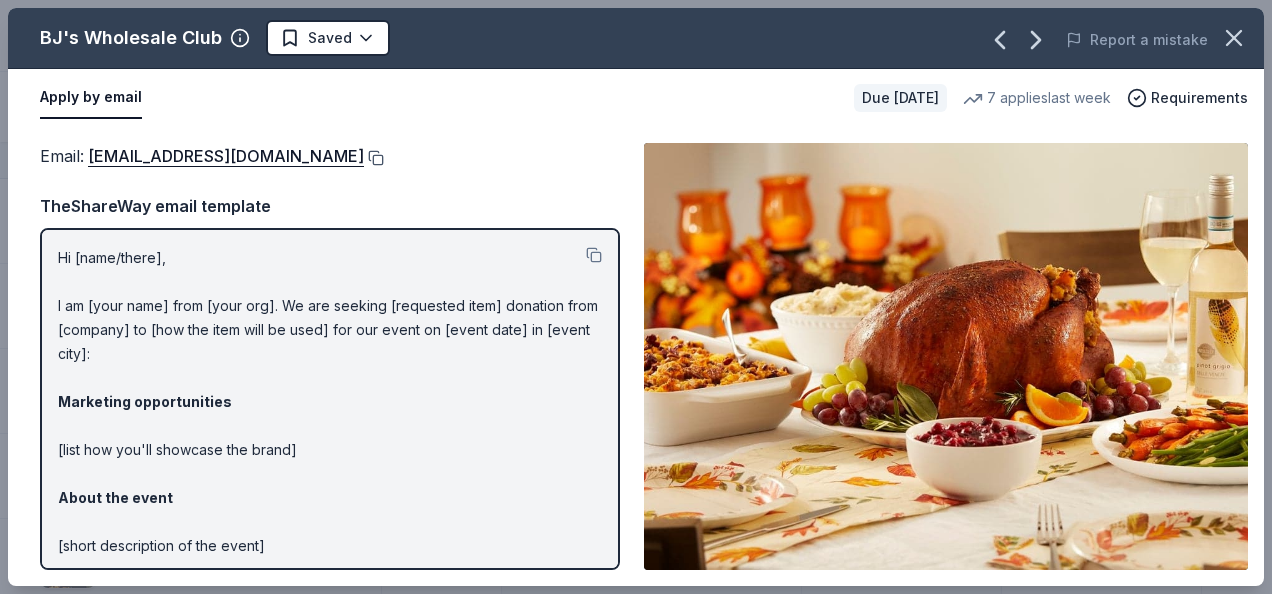 click at bounding box center [374, 158] 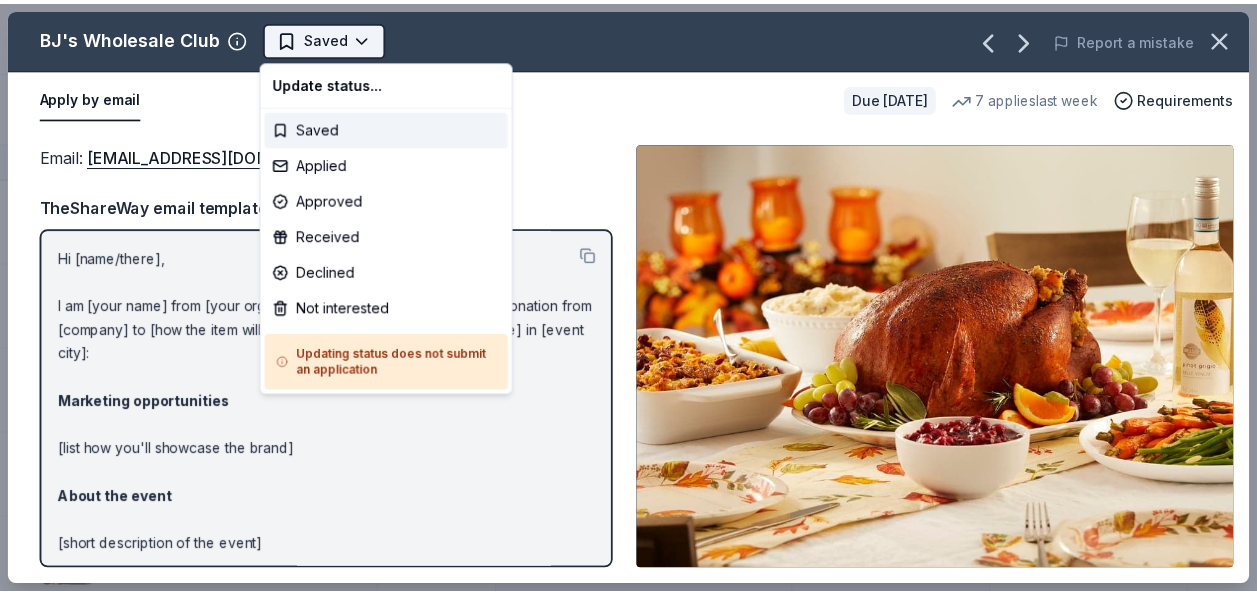 scroll, scrollTop: 0, scrollLeft: 0, axis: both 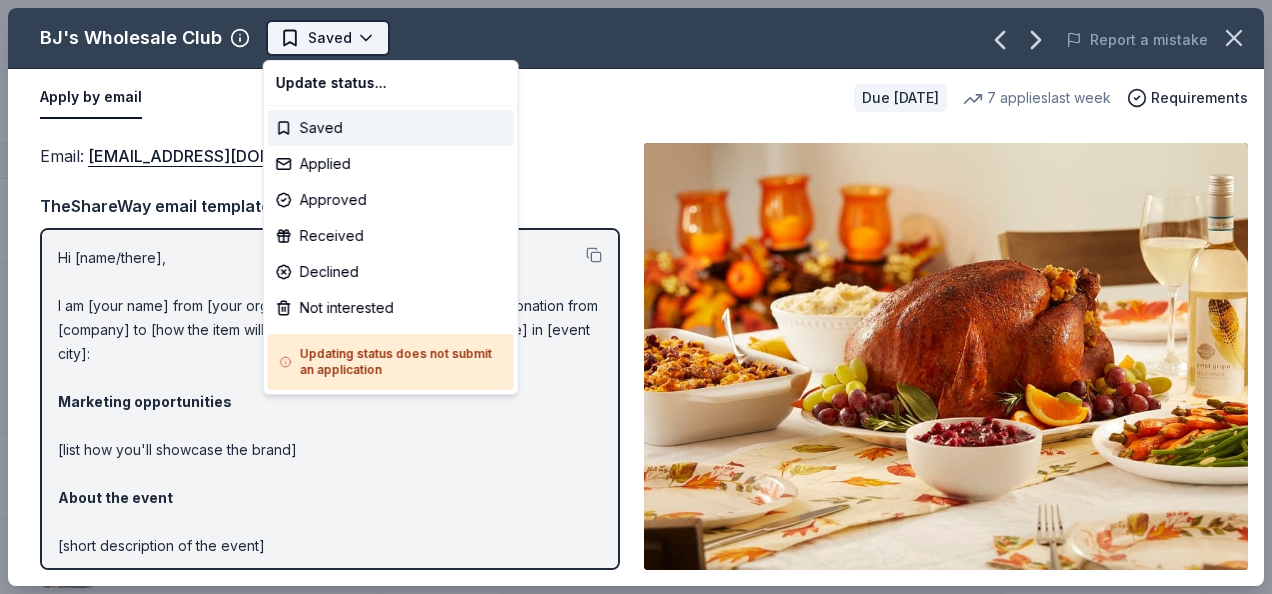 click on "Adventure [PERSON_NAME] Off Against [MEDICAL_DATA]-Fairways For Fighters Track  · 136 Discover $10 in rewards 26 Saved 89 Applied 6 Approved 4 Received Declined Not interested  Approved assets Add donor Export CSV Donor Status Donation Apply method Assignee Notes Adidas Due [DATE] Apply Saved Sporting goods, gift card(s) Mail BJ's Wholesale Club Due [DATE] Apply Saved Gift card(s) Email BlenderBottle Due [DATE] Apply Saved BlenderBottle products, monetary donation Website Blimpie Due [DATE] Apply Saved Food, gift card(s) Phone In person Carrabba's Italian Grill Due [DATE] Apply Saved Food, gift certificate(s) In person Mail [PERSON_NAME]  Due [DATE] Apply Saved Food, gift card(s) In person [GEOGRAPHIC_DATA] Due [DATE] Apply Saved Gift card(s), snack products, food, drink products Email Phone Duck Donuts Due [DATE] Apply Saved Donuts, gift certificate(s) Phone In person [PERSON_NAME] Due [DATE] Apply Saved Food, gift card(s) Phone [US_STATE] Gators Due [DATE] Apply Saved Mail" at bounding box center [636, 297] 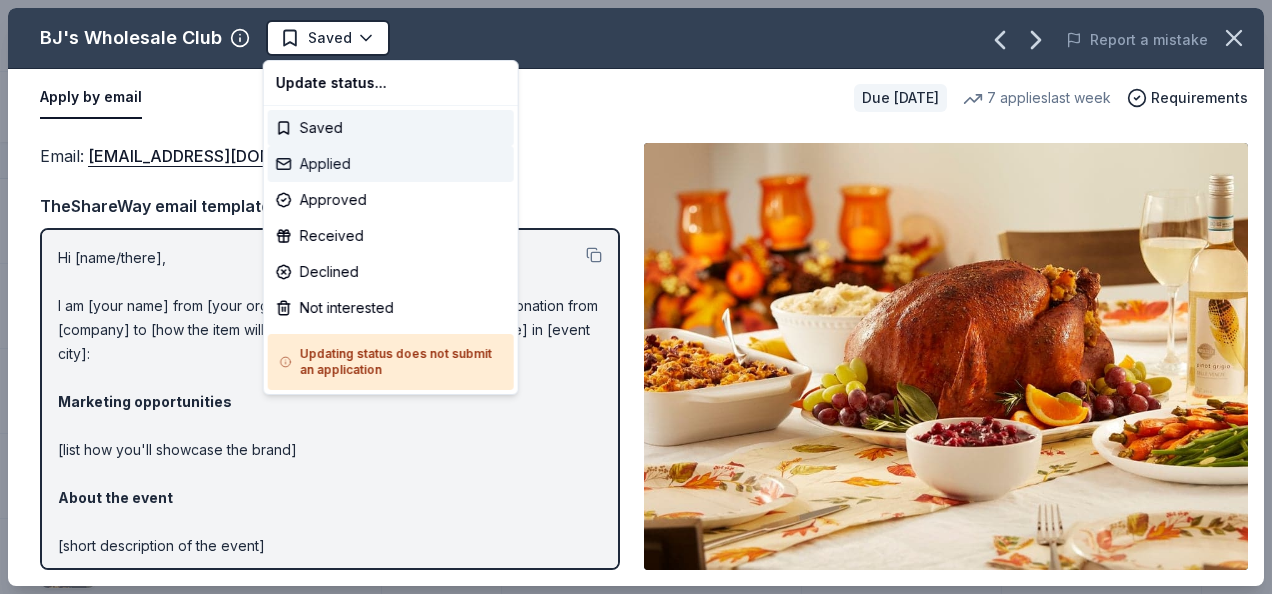click on "Applied" at bounding box center [391, 164] 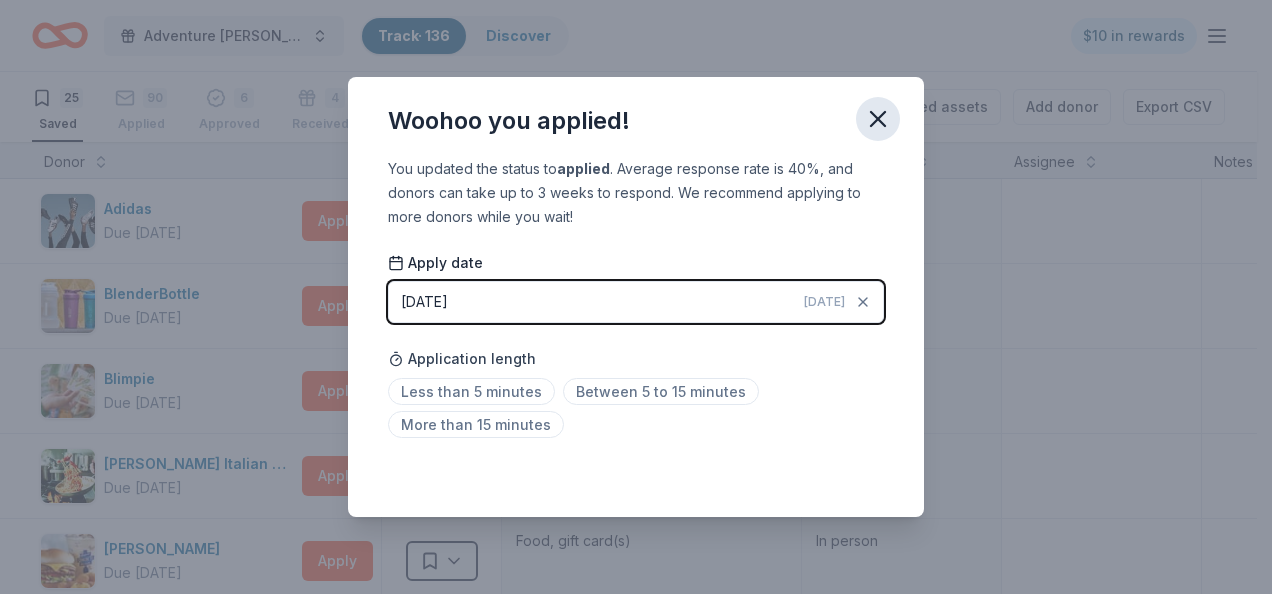 click 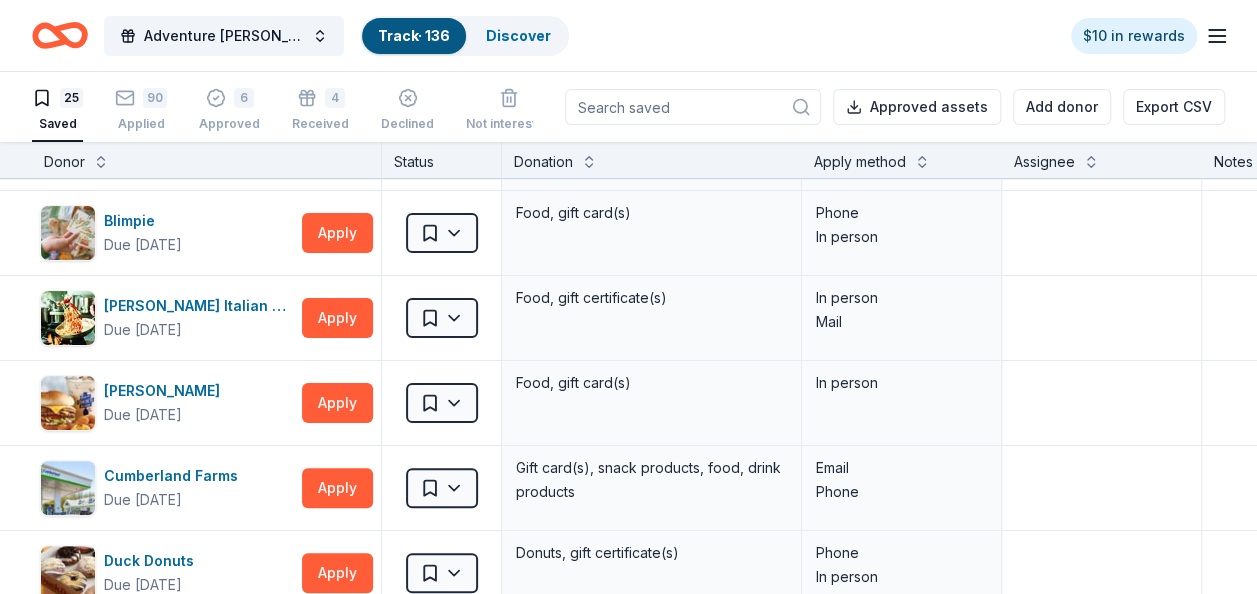 scroll, scrollTop: 159, scrollLeft: 0, axis: vertical 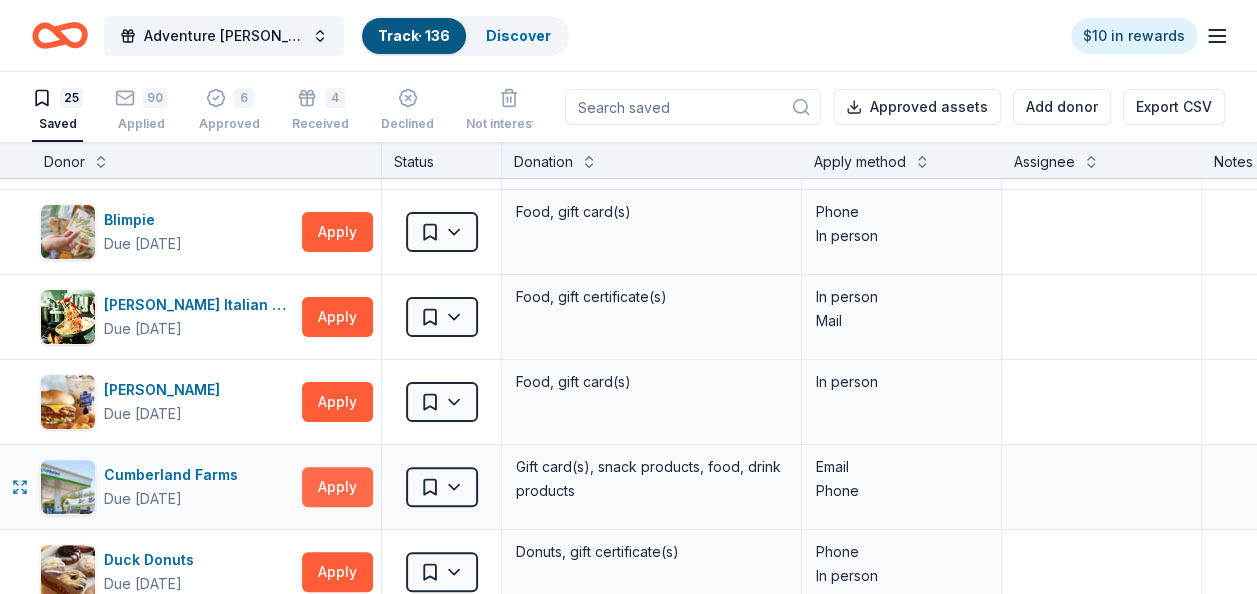 click on "Apply" at bounding box center (337, 487) 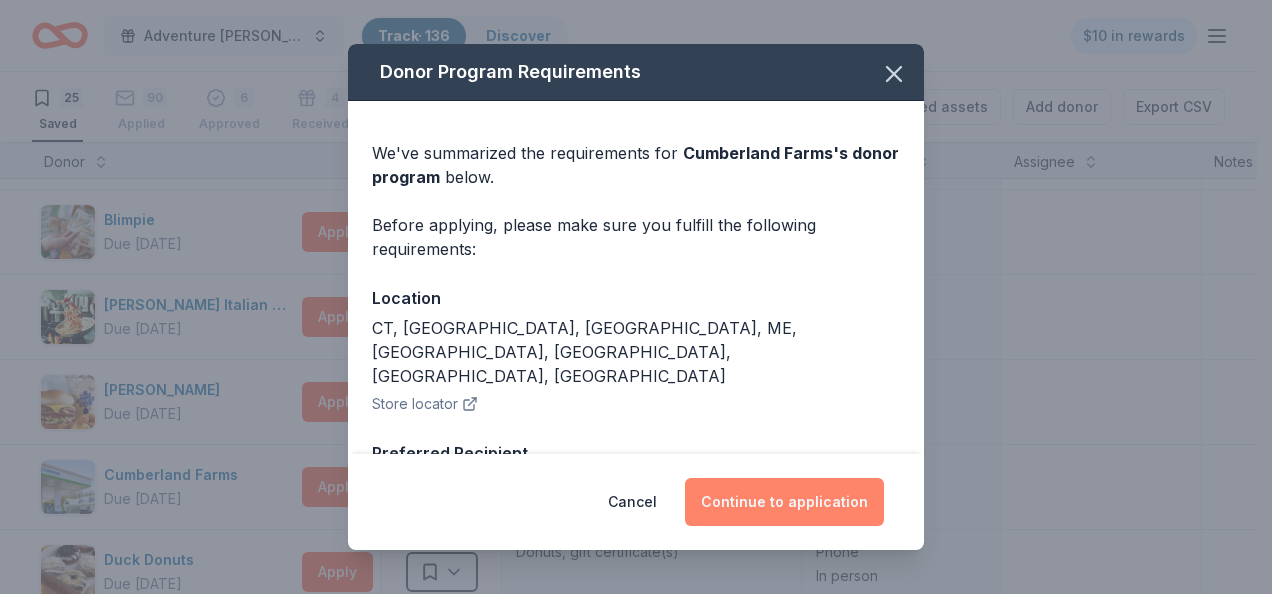 click on "Continue to application" at bounding box center [784, 502] 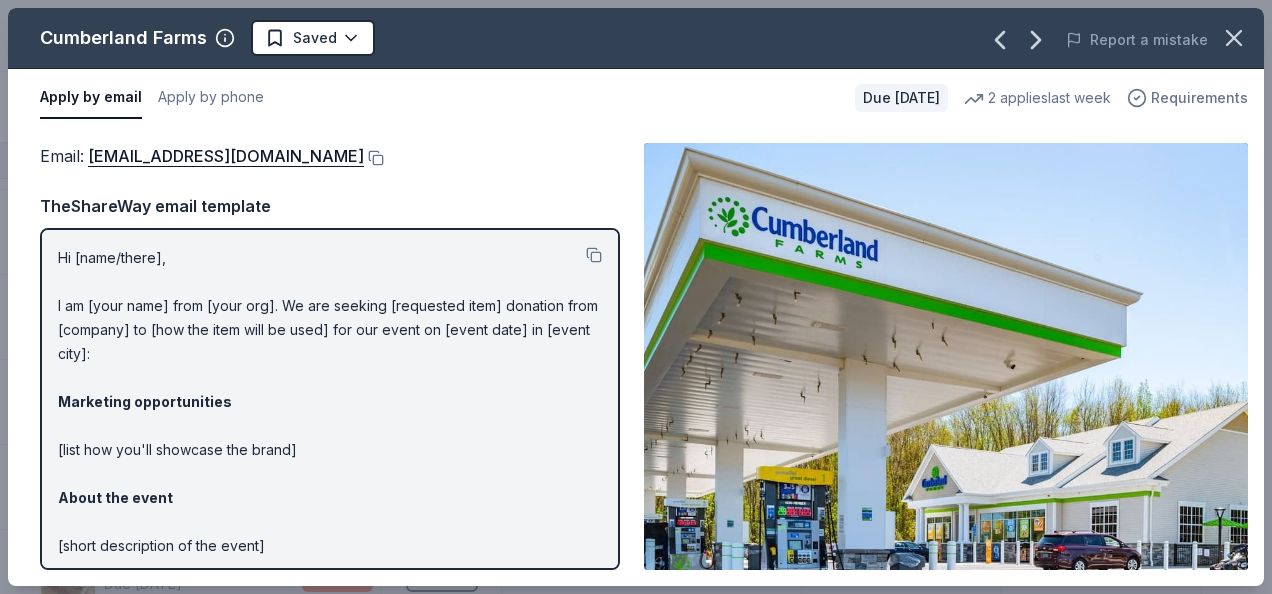 click on "Requirements" at bounding box center [1199, 98] 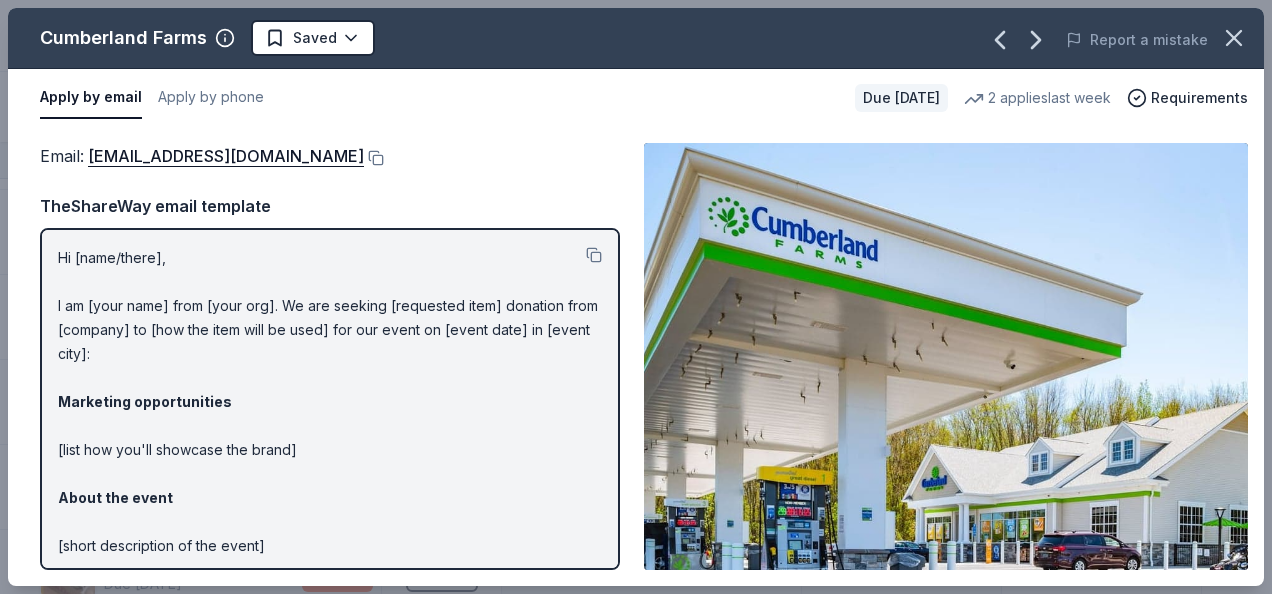 click at bounding box center (946, 356) 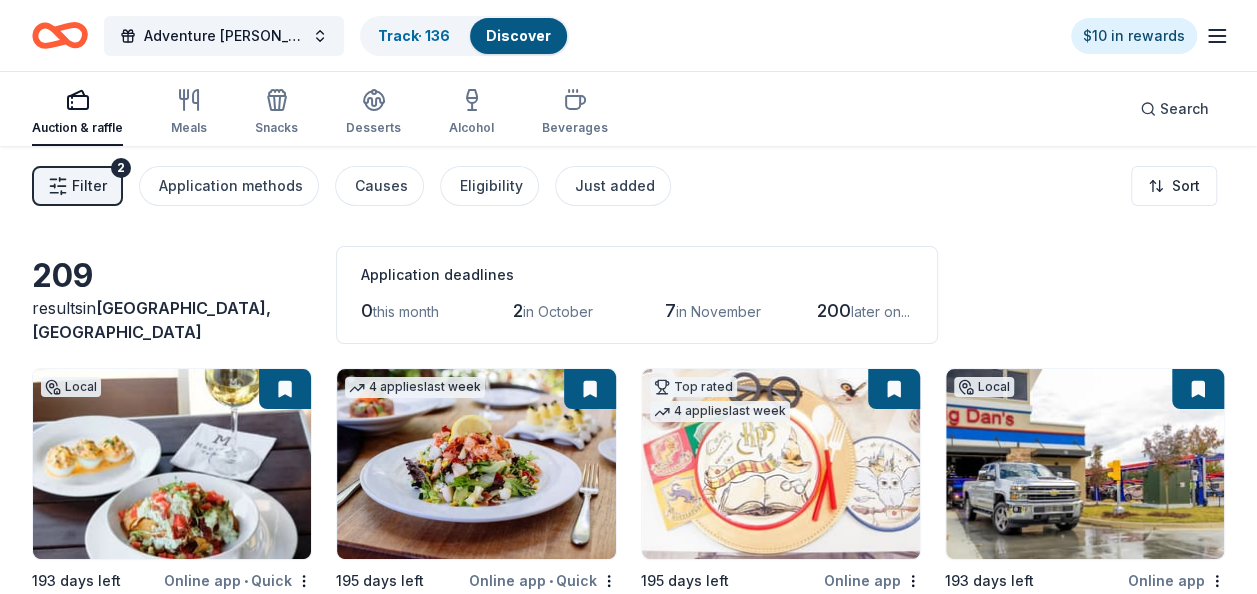 click on "Discover" at bounding box center (518, 35) 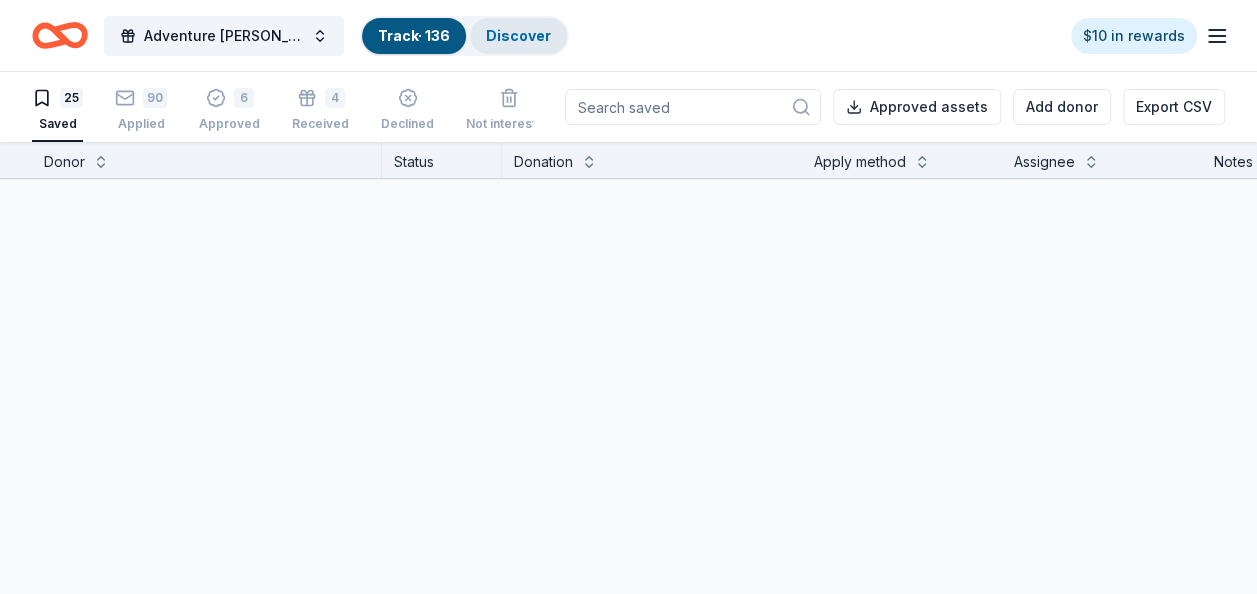 scroll, scrollTop: 0, scrollLeft: 0, axis: both 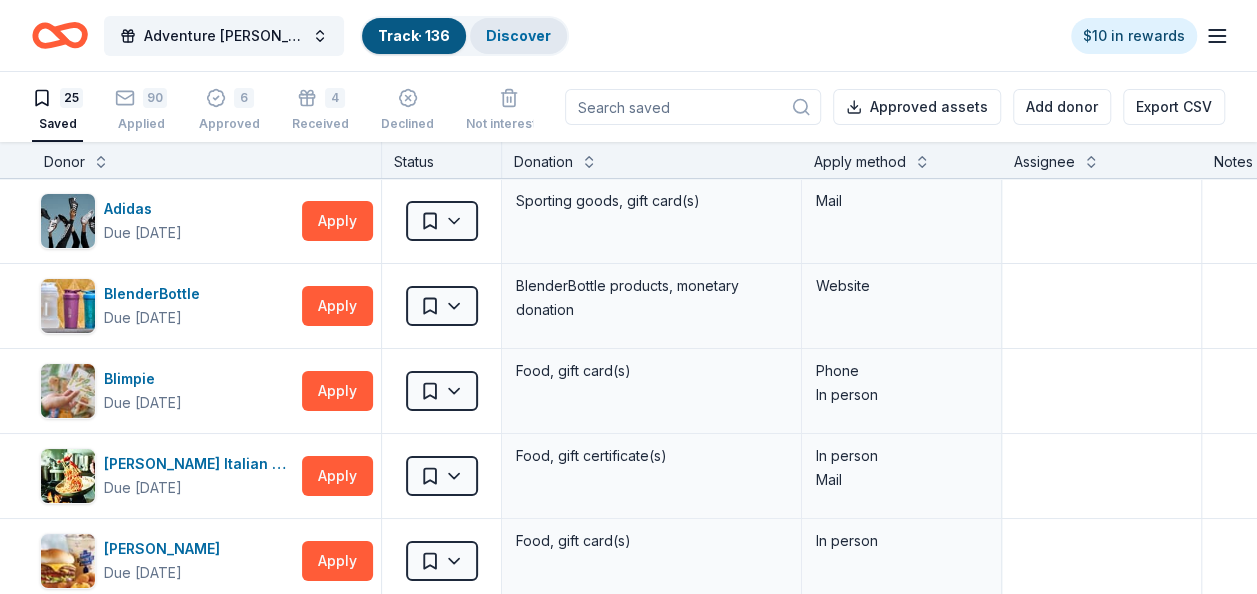 click on "Discover" at bounding box center [518, 35] 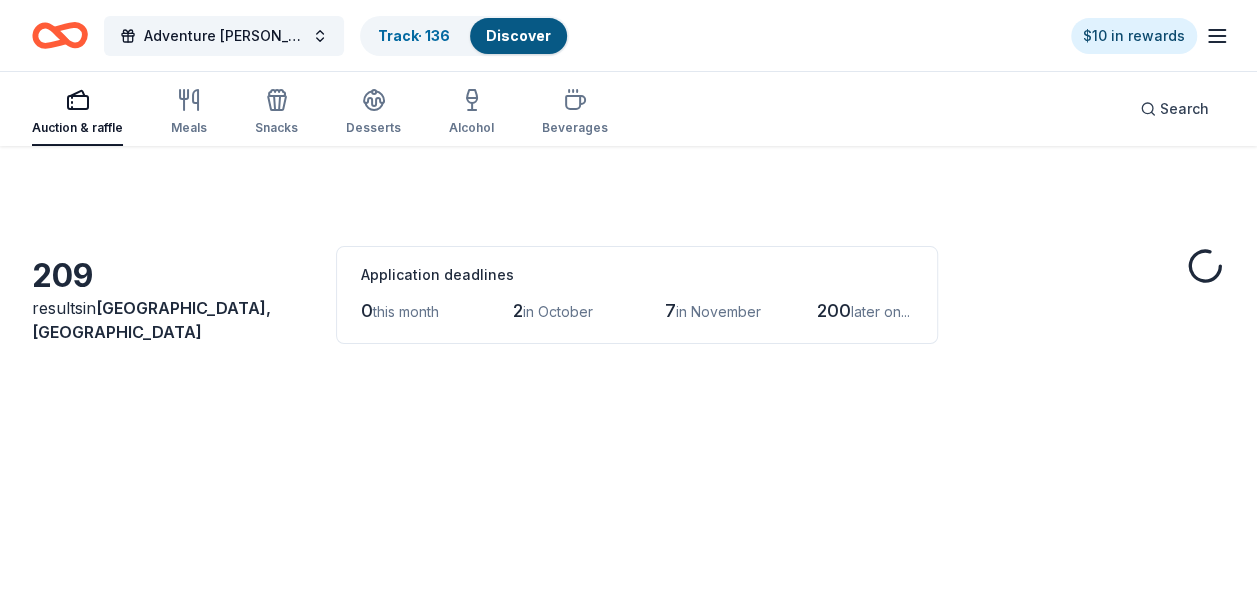 scroll, scrollTop: 0, scrollLeft: 0, axis: both 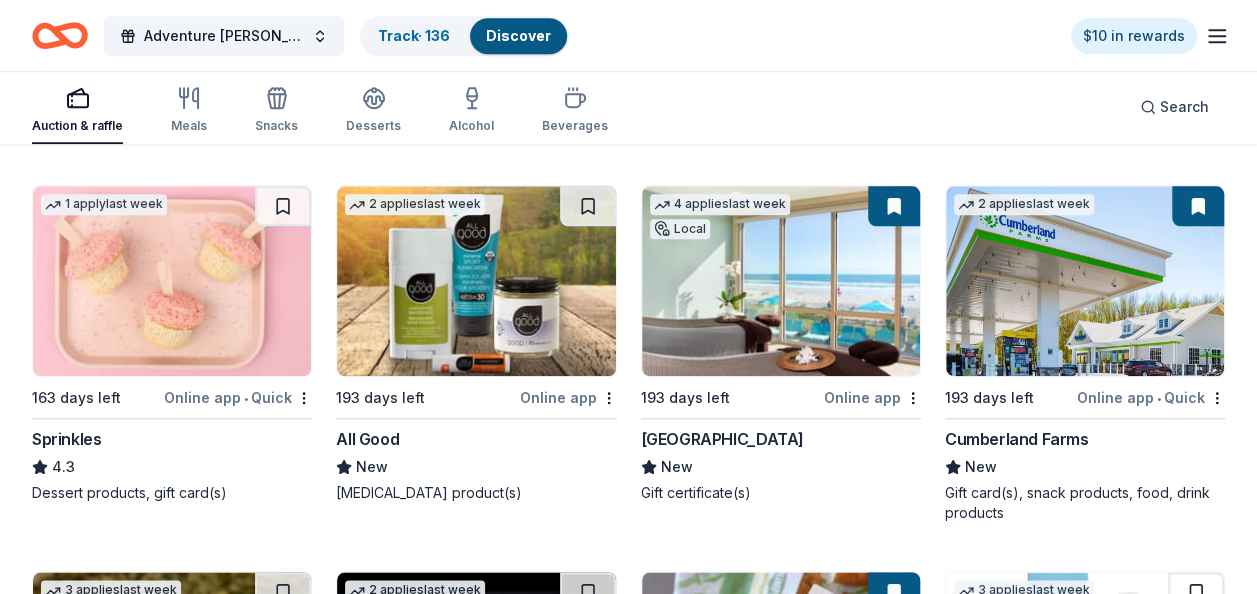 click at bounding box center [1085, 281] 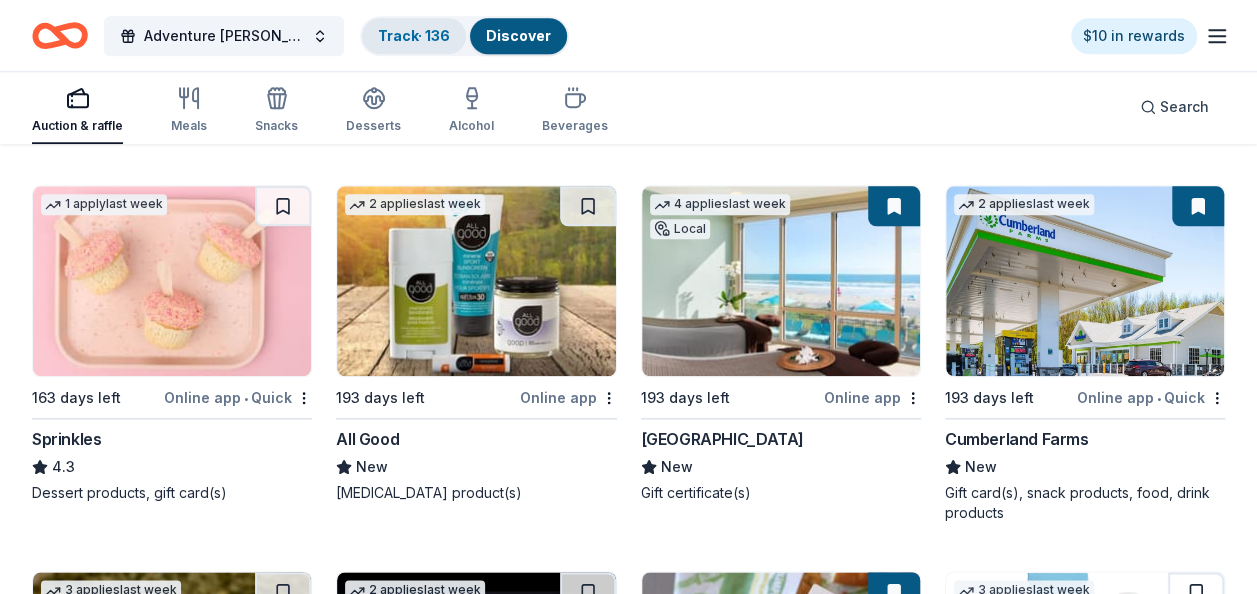 click on "Track  · 136" at bounding box center (414, 35) 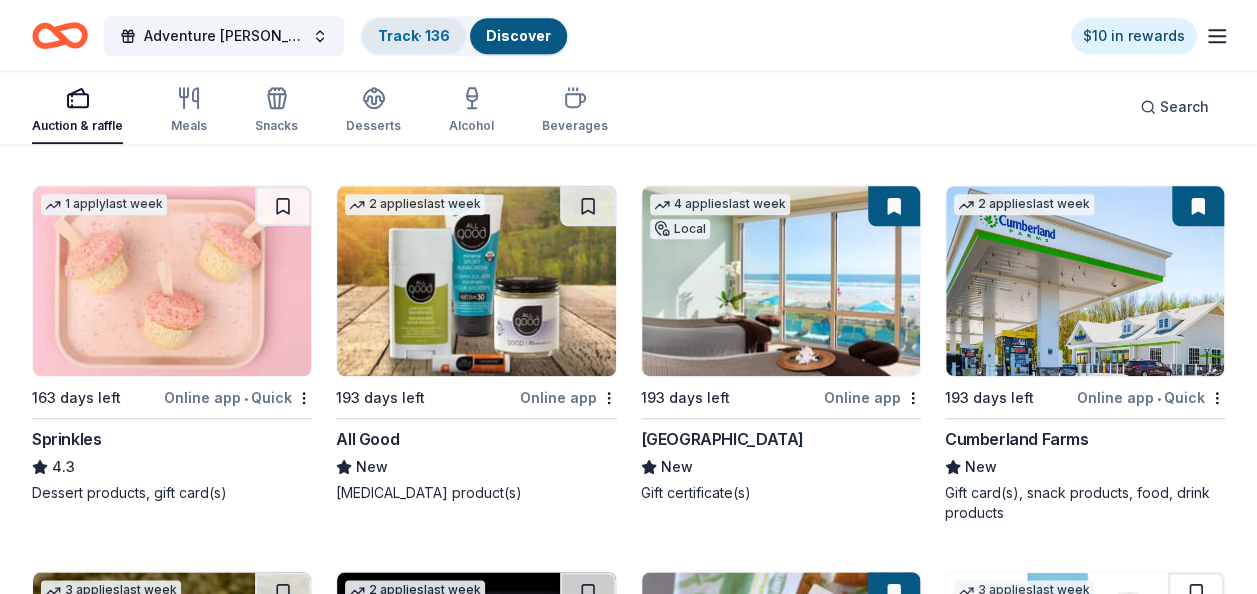 scroll, scrollTop: 0, scrollLeft: 0, axis: both 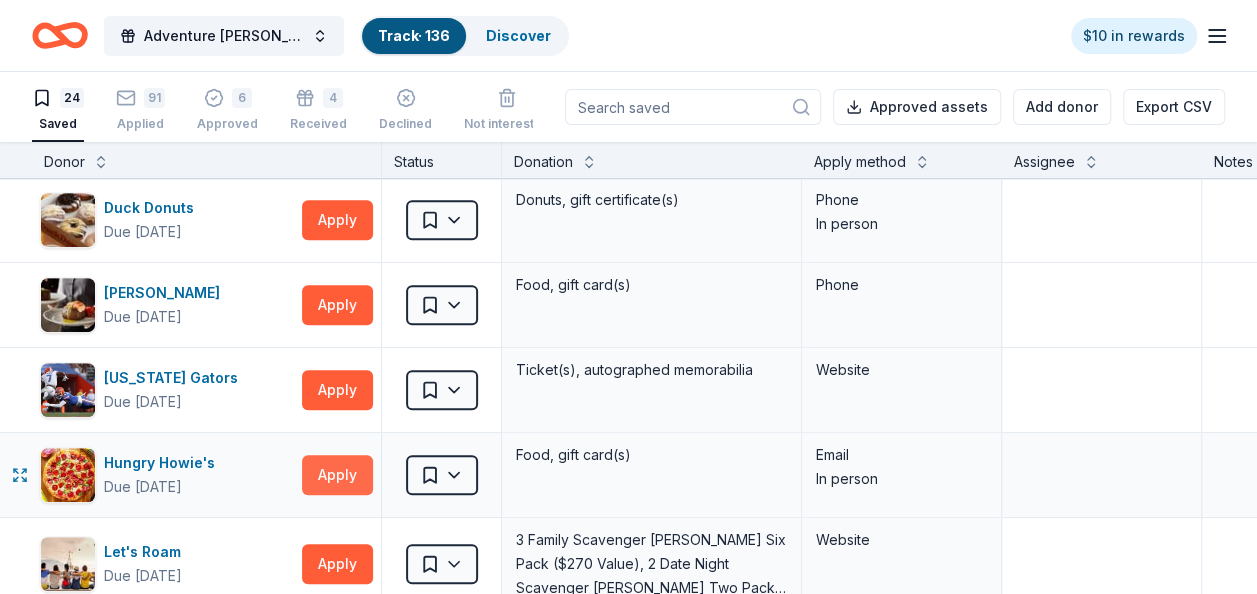 click on "Apply" at bounding box center (337, 475) 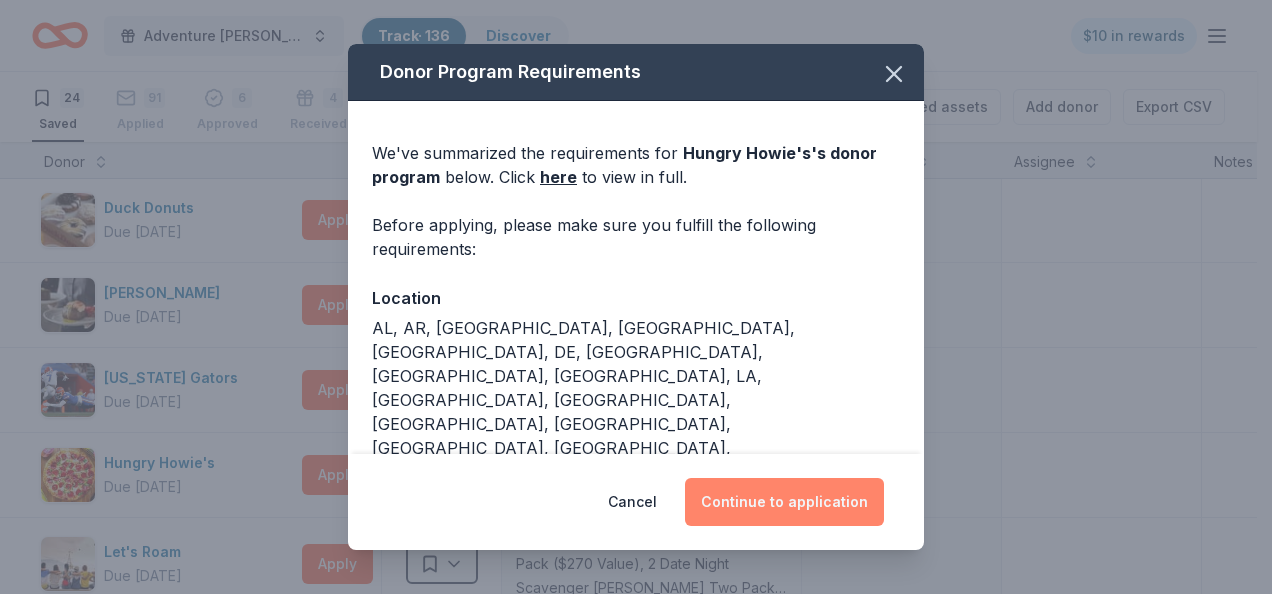 click on "Continue to application" at bounding box center (784, 502) 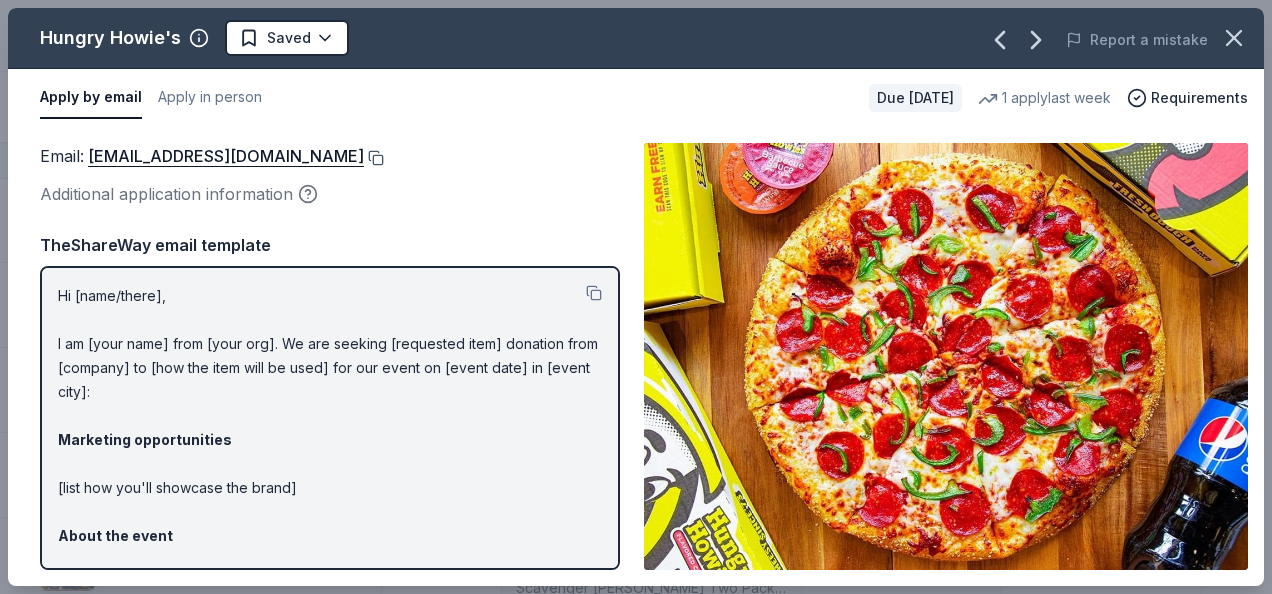 click at bounding box center (374, 158) 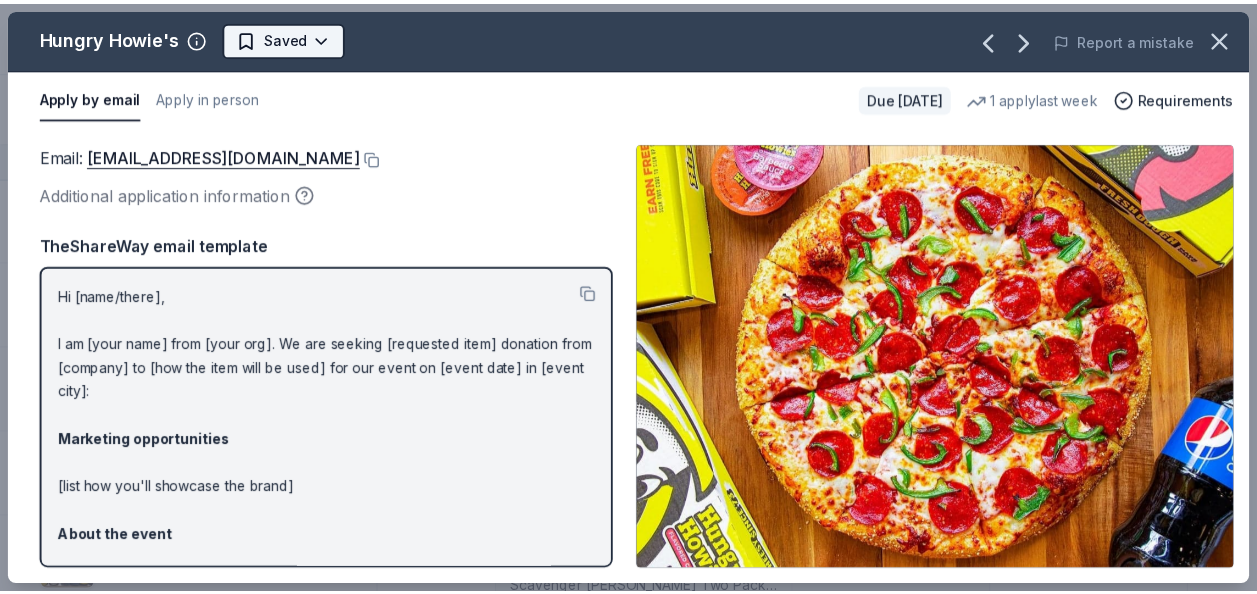 scroll, scrollTop: 0, scrollLeft: 0, axis: both 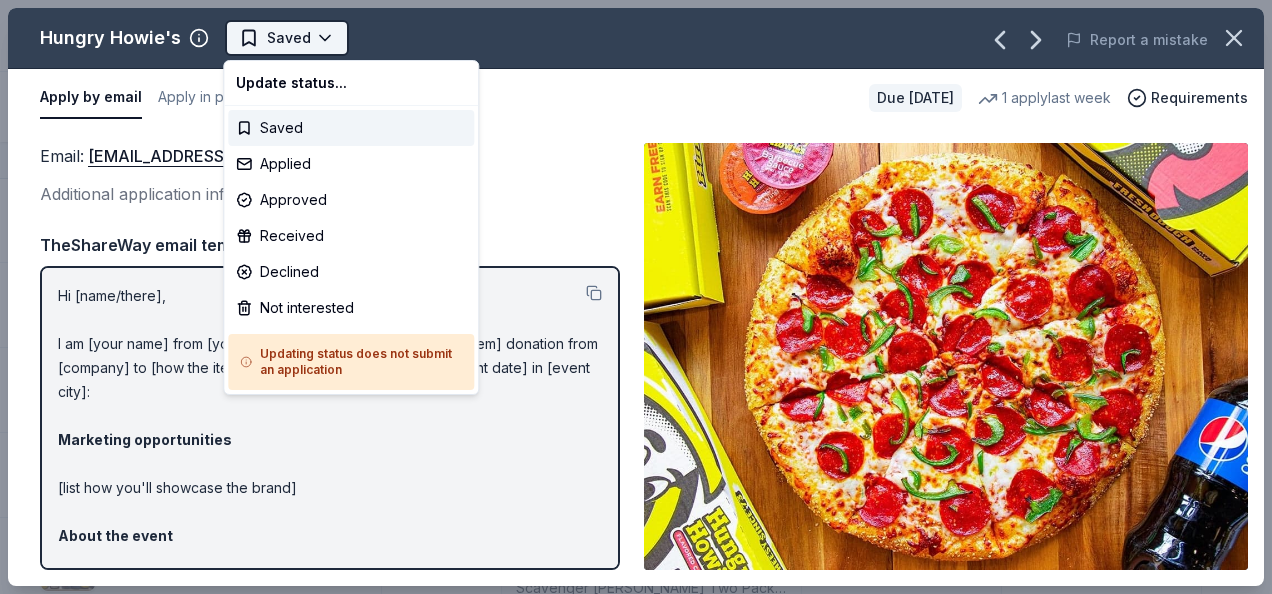 click on "Adventure [PERSON_NAME] Off Against [MEDICAL_DATA]-Fairways For Fighters Track  · 136 Discover $10 in rewards 24 Saved 91 Applied 6 Approved 4 Received Declined Not interested  Approved assets Add donor Export CSV Donor Status Donation Apply method Assignee Notes Adidas Due [DATE] Apply Saved Sporting goods, gift card(s) Mail BlenderBottle Due [DATE] Apply Saved BlenderBottle products, monetary donation Website Blimpie Due [DATE] Apply Saved Food, gift card(s) Phone In person [PERSON_NAME] Italian Grill Due [DATE] Apply Saved Food, gift certificate(s) In person Mail [PERSON_NAME]  Due [DATE] Apply Saved Food, gift card(s) In person Duck Donuts Due [DATE] Apply Saved Donuts, gift certificate(s) Phone In person [PERSON_NAME] Due [DATE] Apply Saved Food, gift card(s) Phone [US_STATE] Gators Due [DATE] Apply Saved Ticket(s), autographed memorabilia Website Hungry Howie's Due [DATE] Apply Saved Food, gift card(s) Email In person Let's Roam Due [DATE] Apply Saved Website Mongoose" at bounding box center [636, 297] 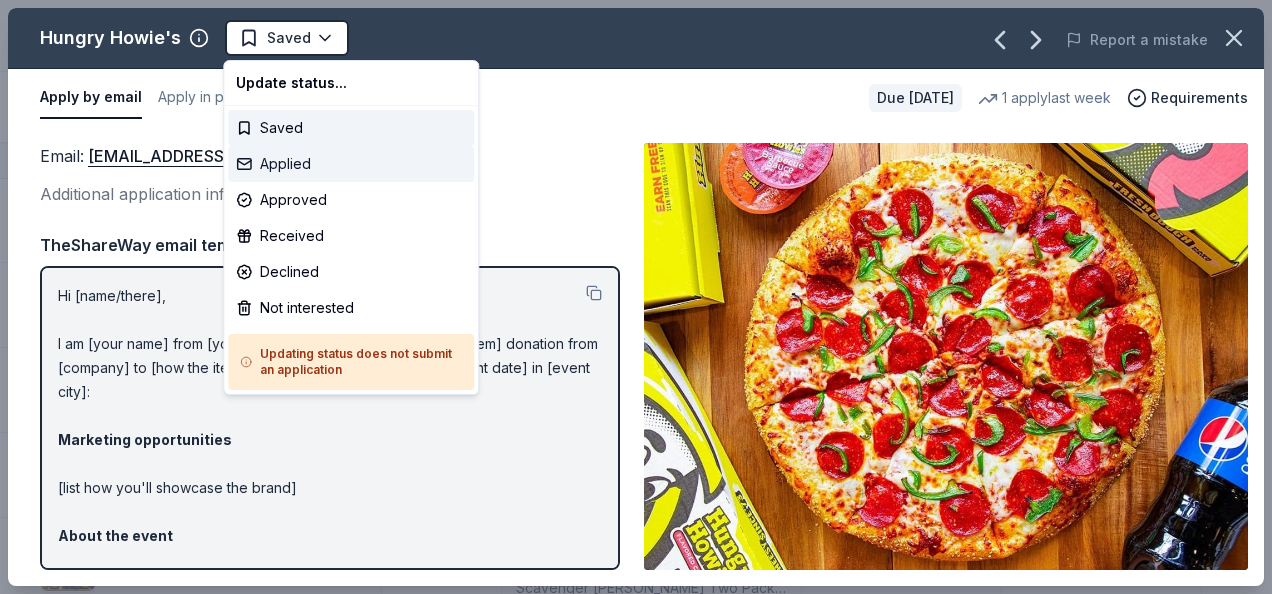 click on "Applied" at bounding box center (351, 164) 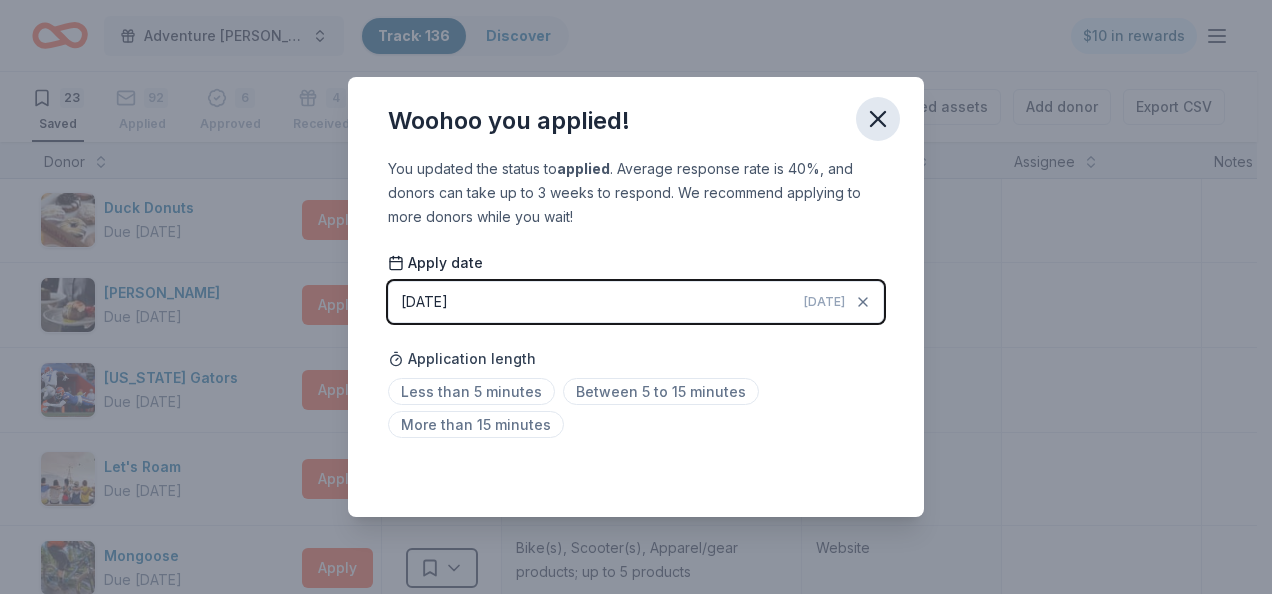 click 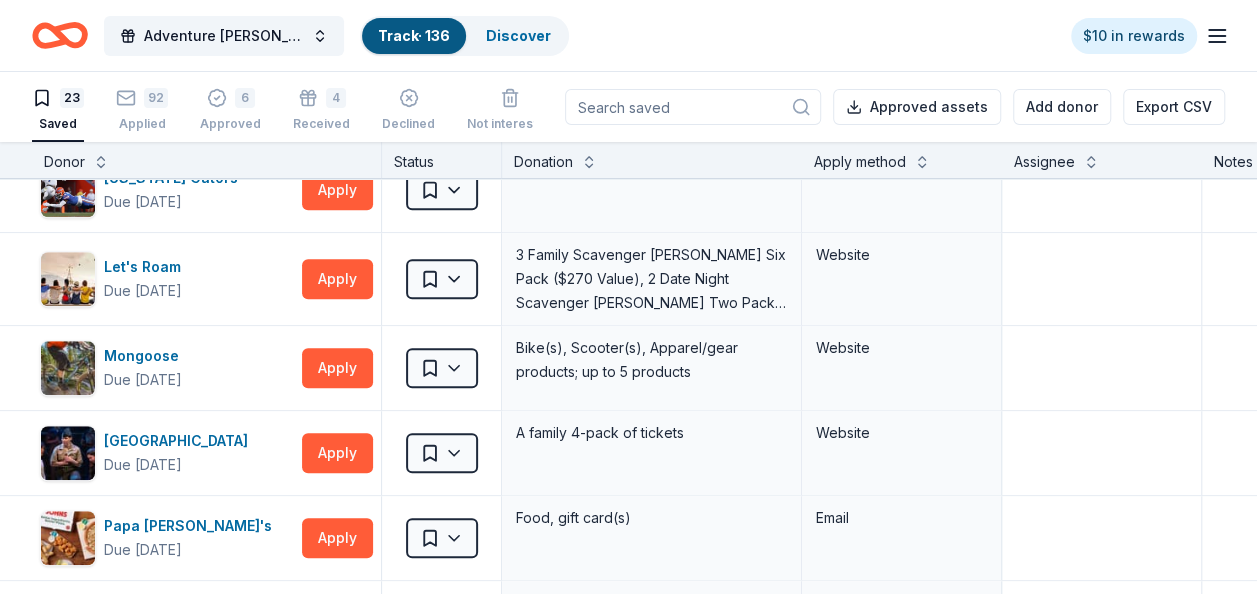 scroll, scrollTop: 666, scrollLeft: 0, axis: vertical 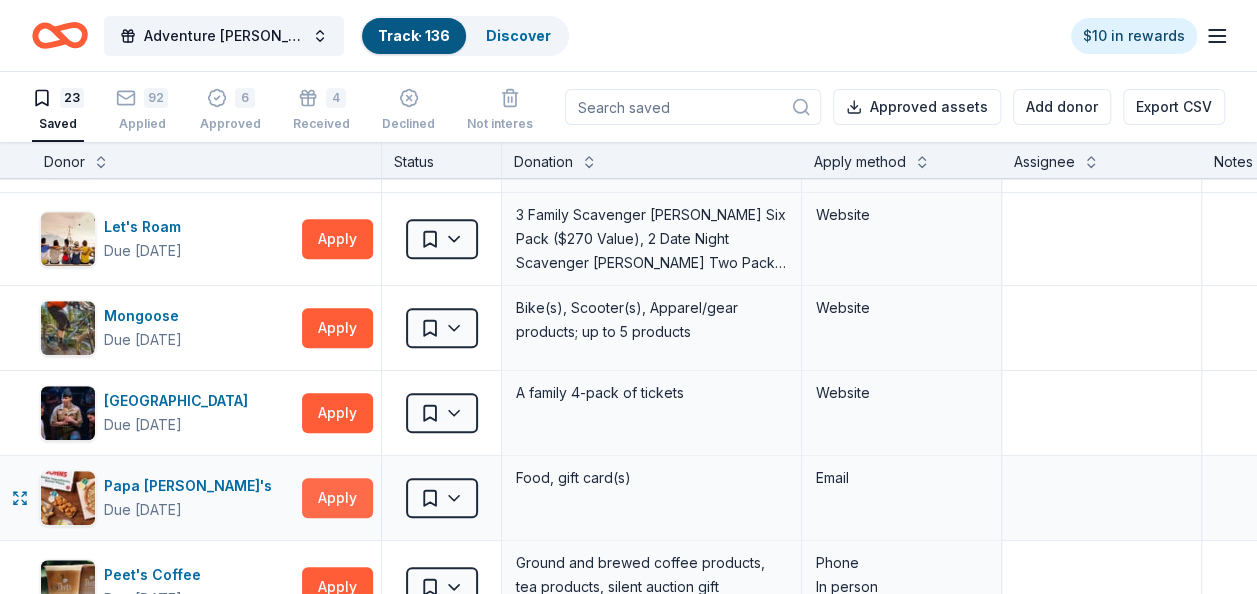 click on "Apply" at bounding box center (337, 498) 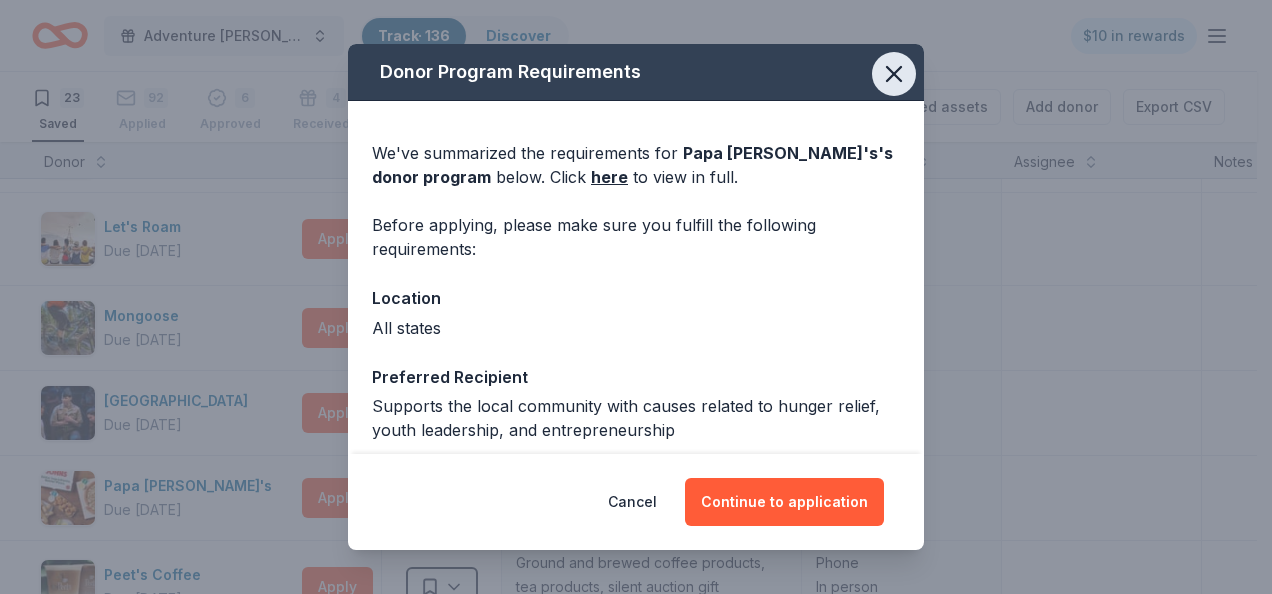 click 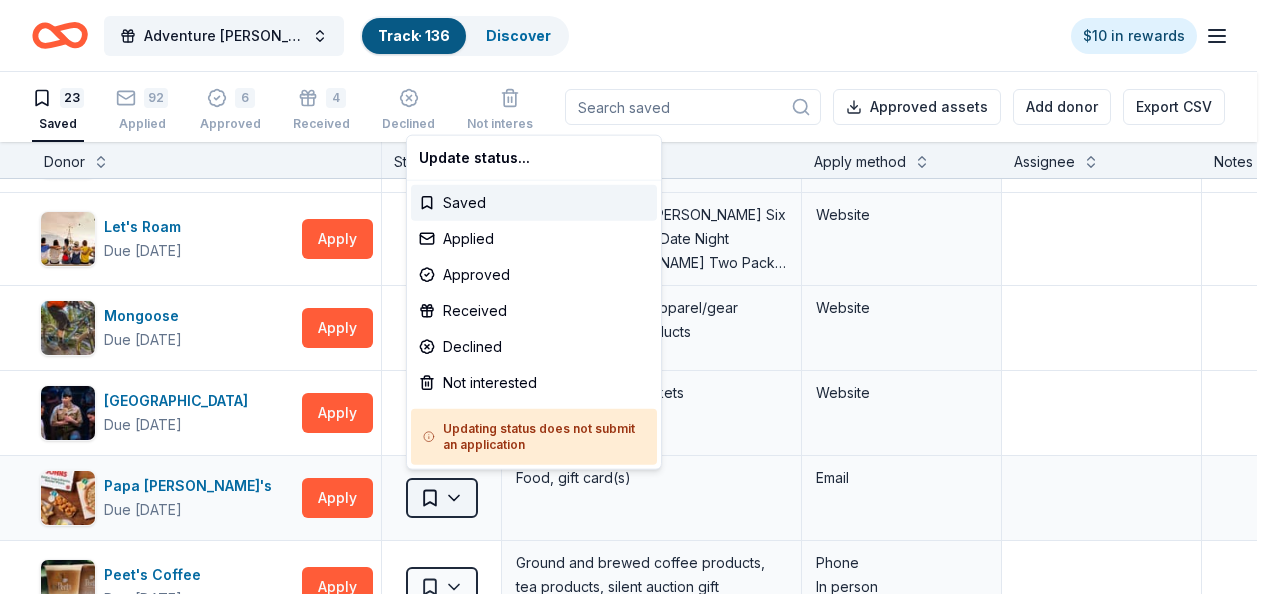 click on "Adventure [PERSON_NAME] Off Against [MEDICAL_DATA]-Fairways For Fighters Track  · 136 Discover $10 in rewards 23 Saved 92 Applied 6 Approved 4 Received Declined Not interested  Approved assets Add donor Export CSV Donor Status Donation Apply method Assignee Notes Adidas Due [DATE] Apply Saved Sporting goods, gift card(s) Mail BlenderBottle Due [DATE] Apply Saved BlenderBottle products, monetary donation Website Blimpie Due [DATE] Apply Saved Food, gift card(s) Phone In person [PERSON_NAME] Italian Grill Due [DATE] Apply Saved Food, gift certificate(s) In person Mail [PERSON_NAME]  Due [DATE] Apply Saved Food, gift card(s) In person Duck Donuts Due [DATE] Apply Saved Donuts, gift certificate(s) Phone In person [PERSON_NAME] Due [DATE] Apply Saved Food, gift card(s) Phone [US_STATE] Gators Due [DATE] Apply Saved Ticket(s), autographed memorabilia Website Let's Roam Due [DATE] Apply Saved 3 Family Scavenger [PERSON_NAME] Six Pack ($270 Value), 2 Date Night Scavenger [PERSON_NAME] Two Pack ($130 Value)" at bounding box center [636, 297] 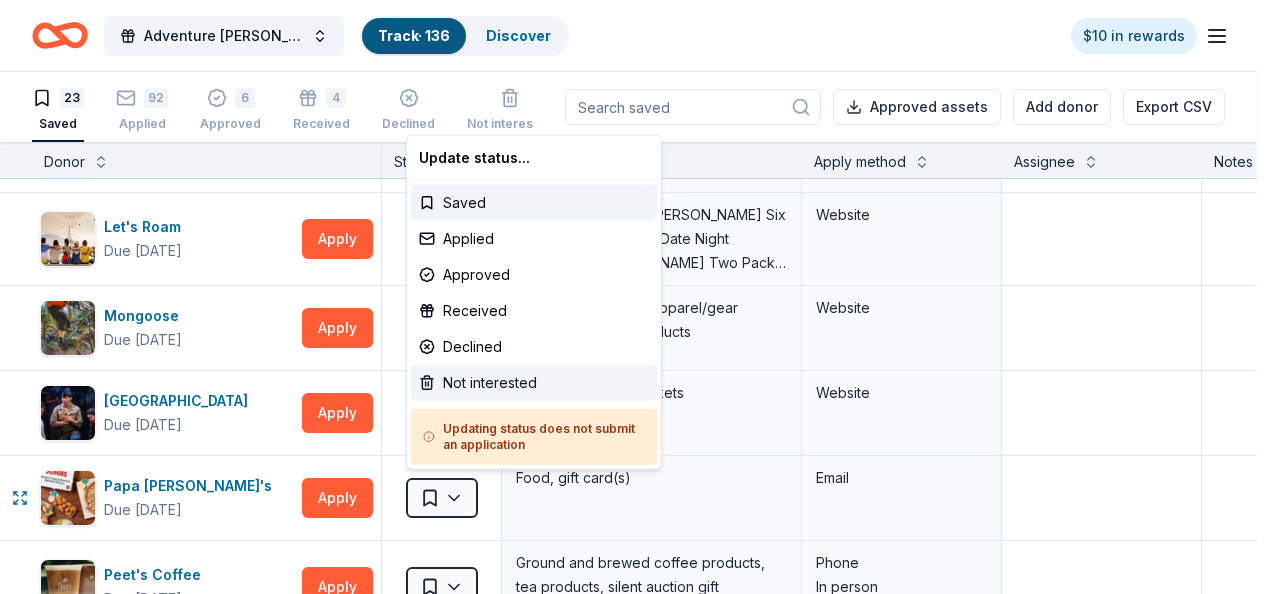 click on "Not interested" at bounding box center [534, 383] 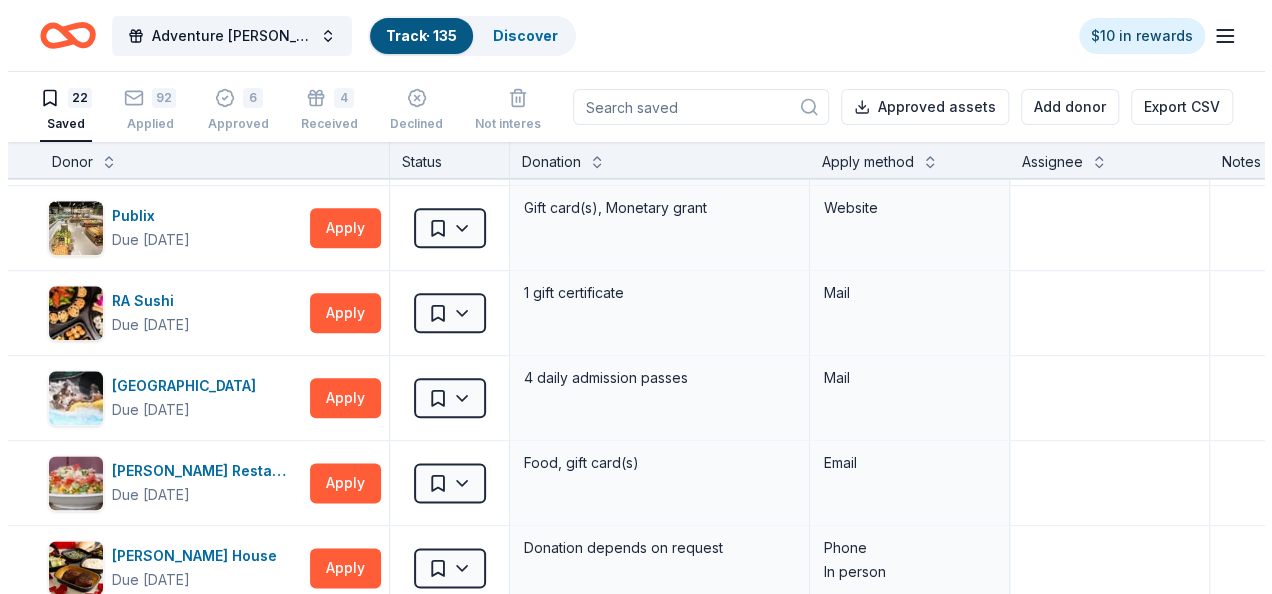 scroll, scrollTop: 1132, scrollLeft: 0, axis: vertical 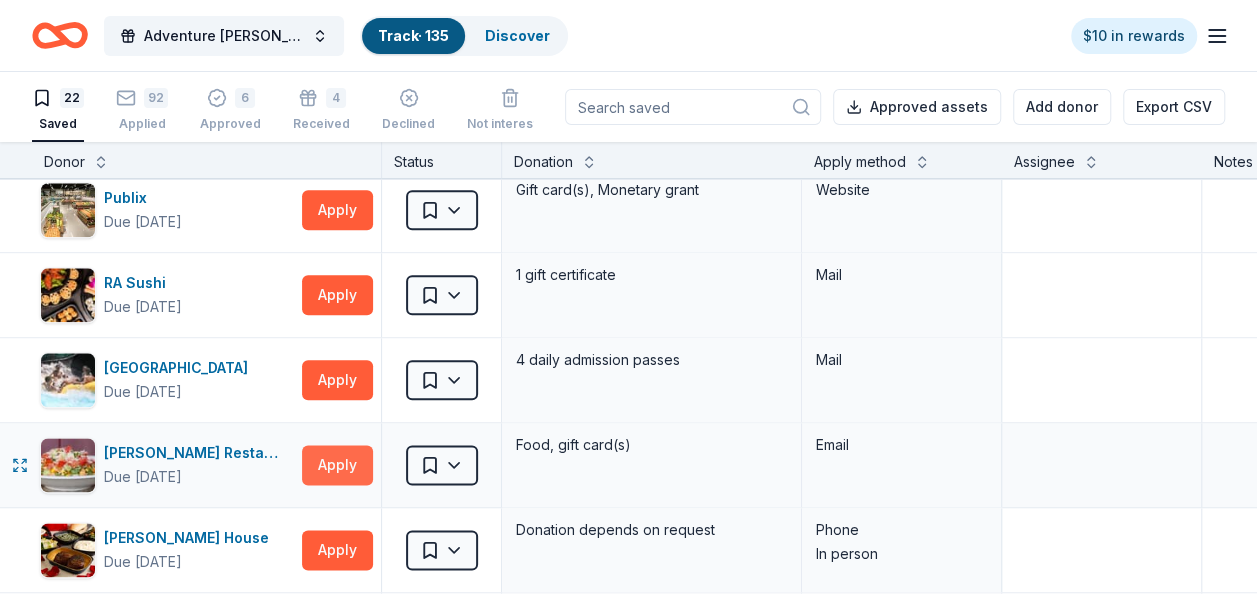click on "Apply" at bounding box center [337, 465] 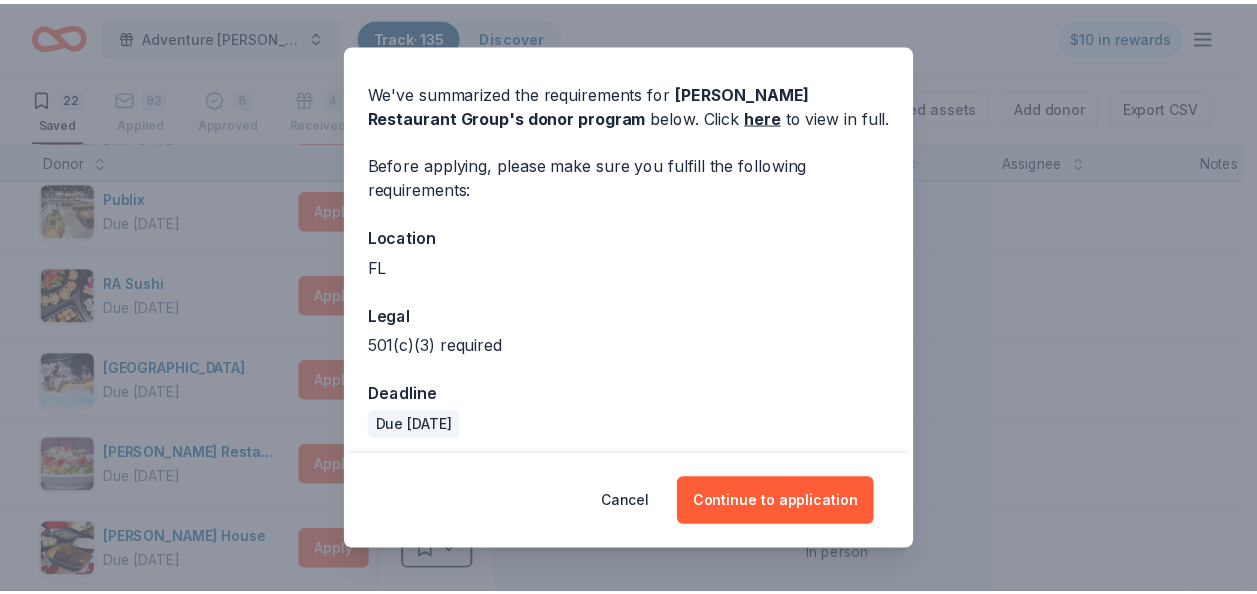 scroll, scrollTop: 70, scrollLeft: 0, axis: vertical 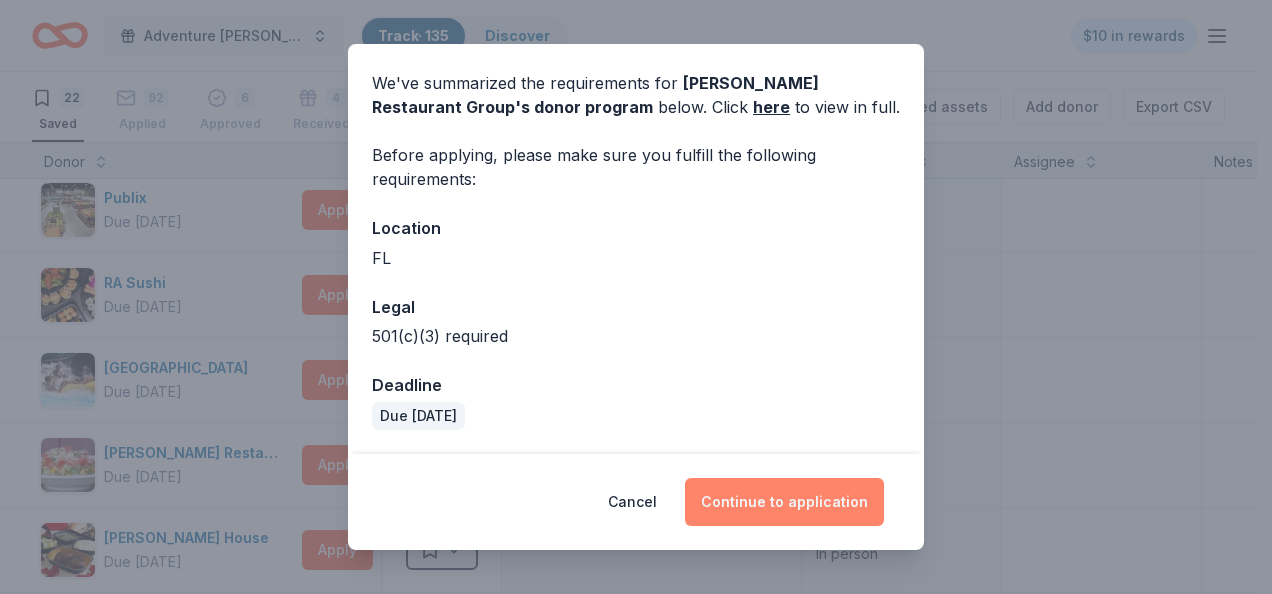 click on "Continue to application" at bounding box center [784, 502] 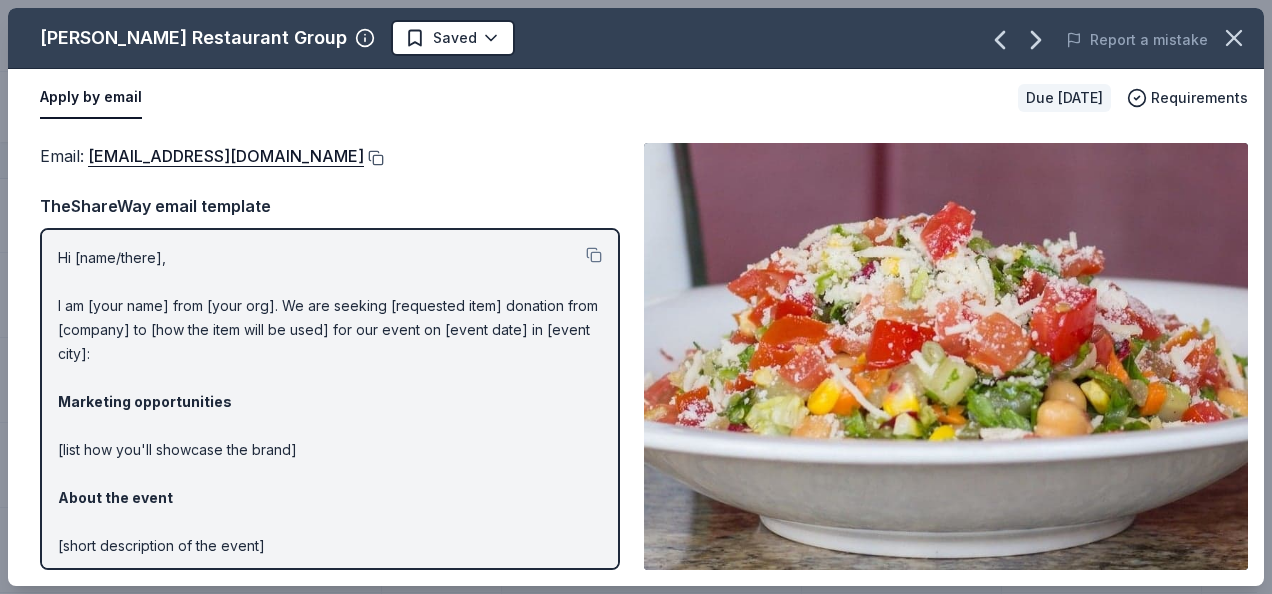 click at bounding box center (374, 158) 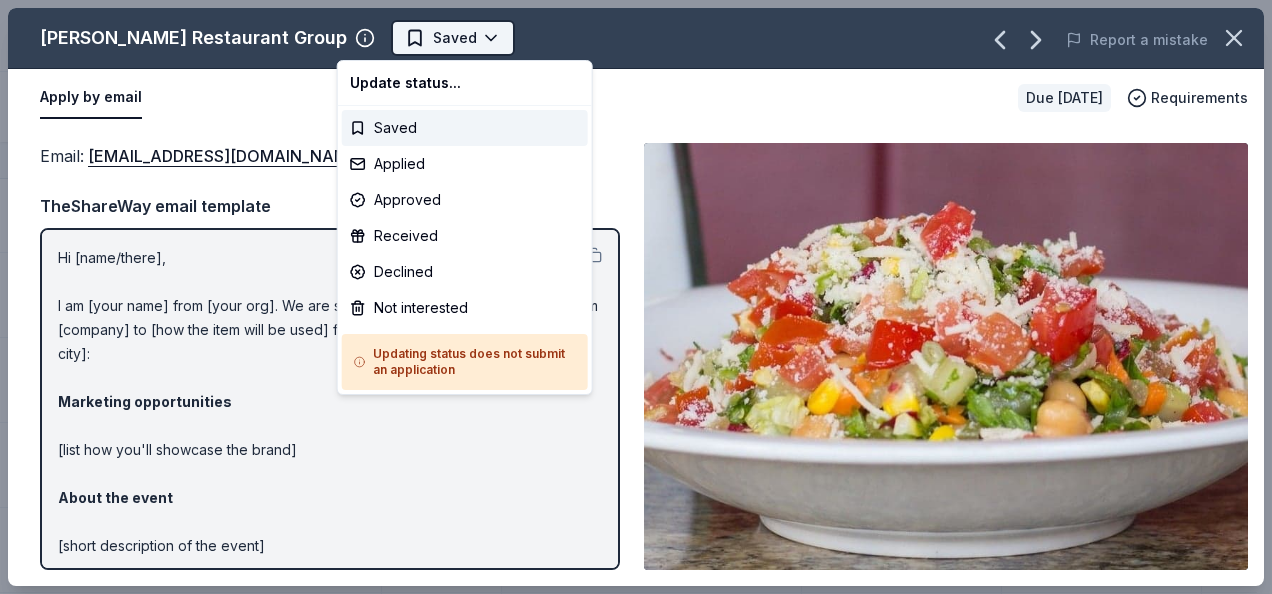 click on "Adventure [PERSON_NAME] Off Against [MEDICAL_DATA]-Fairways For Fighters Track  · 135 Discover $10 in rewards 22 Saved 92 Applied 6 Approved 4 Received Declined Not interested  Approved assets Add donor Export CSV Donor Status Donation Apply method Assignee Notes Adidas Due [DATE] Apply Saved Sporting goods, gift card(s) Mail BlenderBottle Due [DATE] Apply Saved BlenderBottle products, monetary donation Website Blimpie Due [DATE] Apply Saved Food, gift card(s) Phone In person [PERSON_NAME] Italian Grill Due [DATE] Apply Saved Food, gift certificate(s) In person Mail [PERSON_NAME]  Due [DATE] Apply Saved Food, gift card(s) In person Duck Donuts Due [DATE] Apply Saved Donuts, gift certificate(s) Phone In person [PERSON_NAME] Due [DATE] Apply Saved Food, gift card(s) Phone [US_STATE] Gators Due [DATE] Apply Saved Ticket(s), autographed memorabilia Website Let's Roam Due [DATE] Apply Saved 3 Family Scavenger [PERSON_NAME] Six Pack ($270 Value), 2 Date Night Scavenger [PERSON_NAME] Two Pack ($130 Value)" at bounding box center [636, 297] 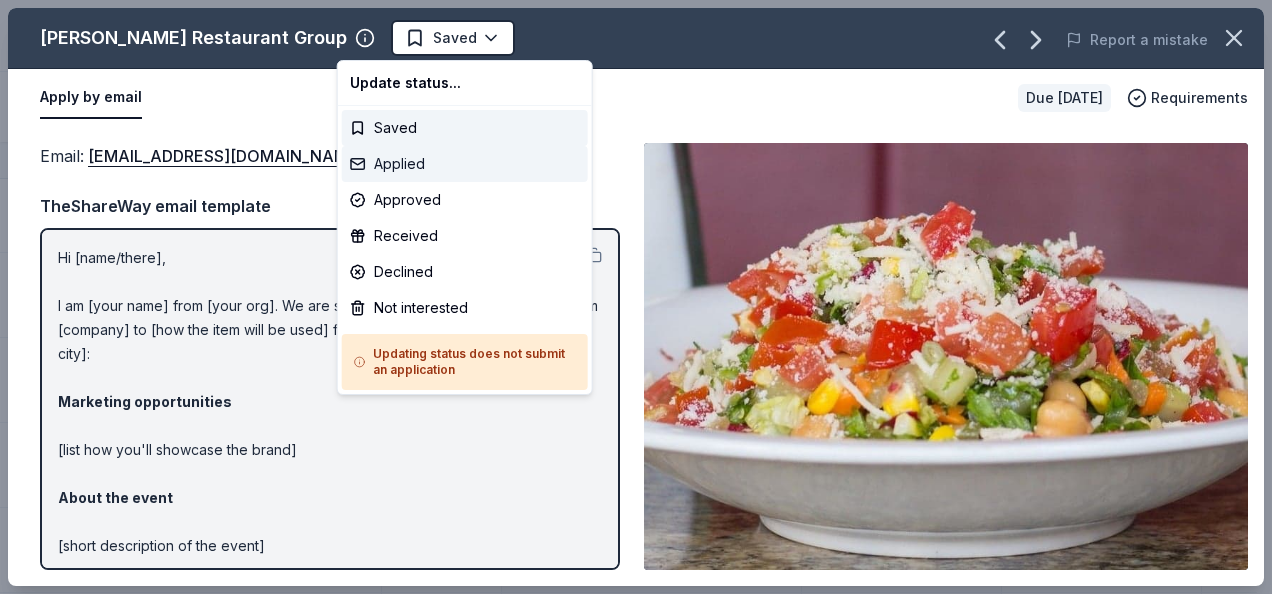 click on "Applied" at bounding box center [465, 164] 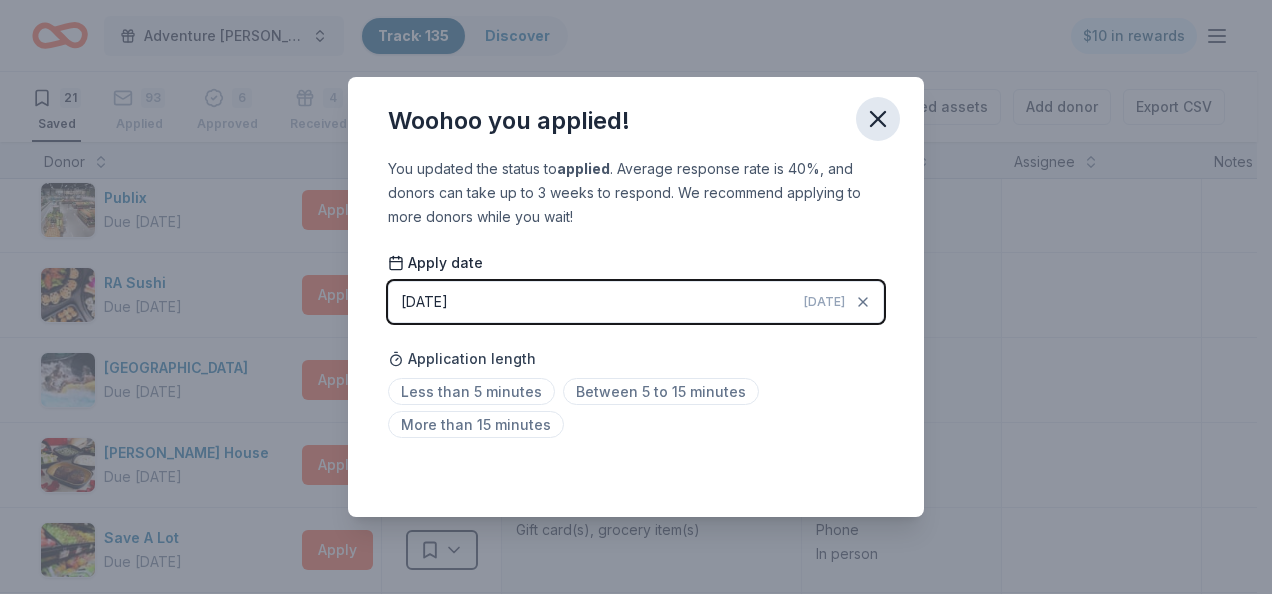 click 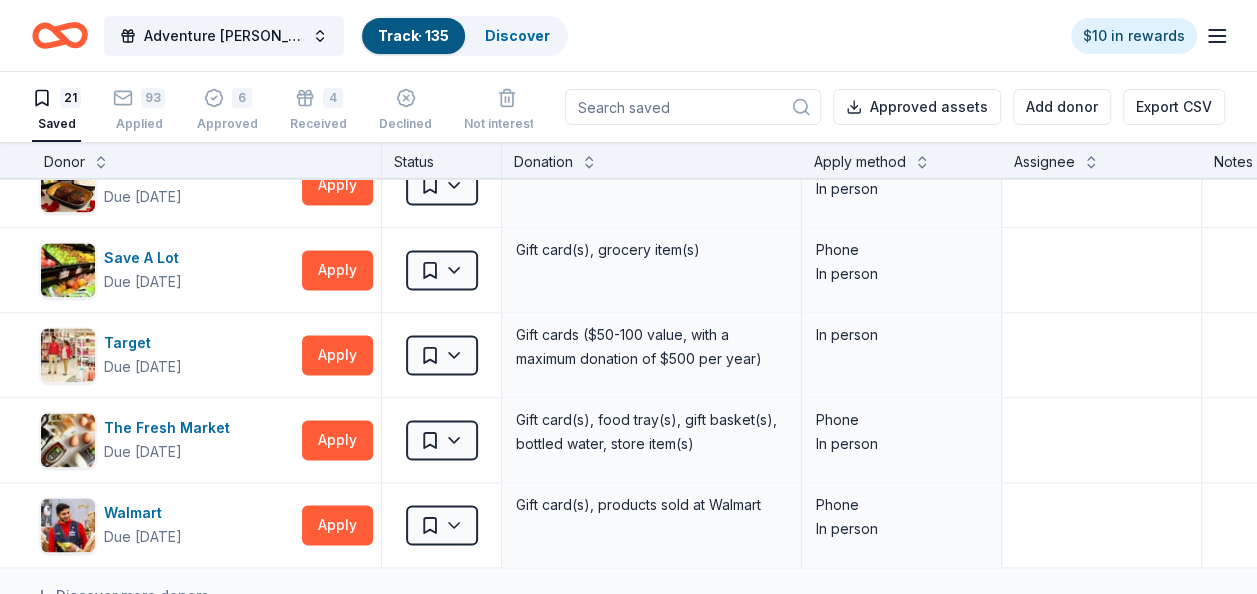 scroll, scrollTop: 1452, scrollLeft: 0, axis: vertical 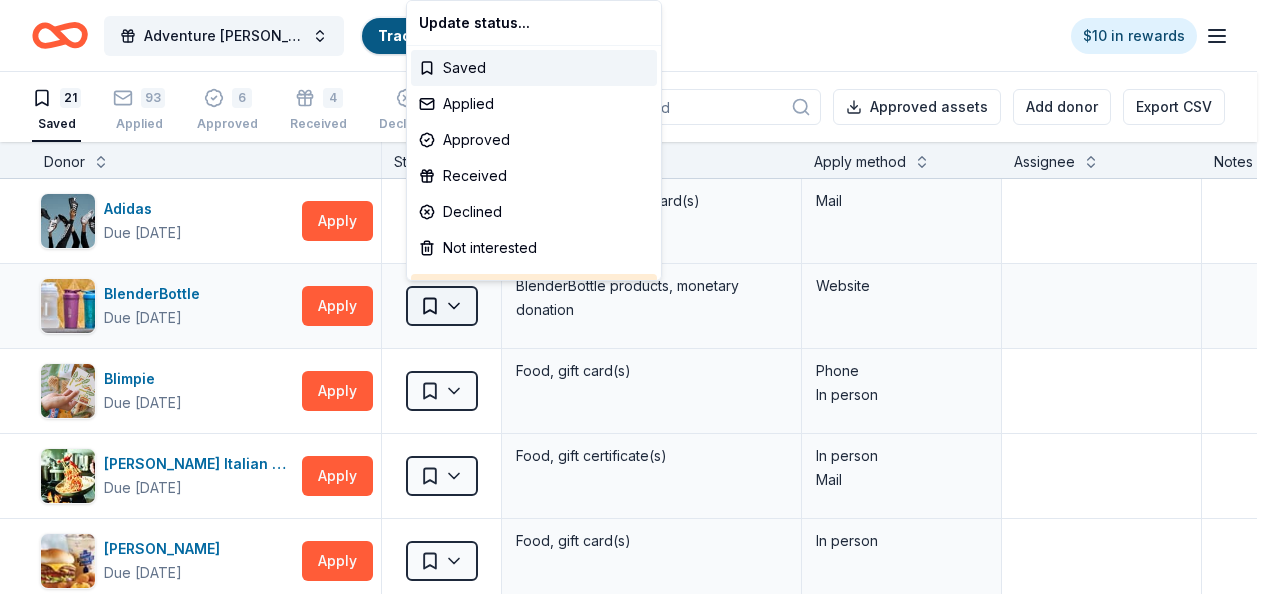 click on "Adventure [PERSON_NAME] Off Against [MEDICAL_DATA]-Fairways For Fighters Track  · 135 Discover $10 in rewards 21 Saved 93 Applied 6 Approved 4 Received Declined Not interested  Approved assets Add donor Export CSV Donor Status Donation Apply method Assignee Notes Adidas Due [DATE] Apply Saved Sporting goods, gift card(s) Mail BlenderBottle Due [DATE] Apply Saved BlenderBottle products, monetary donation Website Blimpie Due [DATE] Apply Saved Food, gift card(s) Phone In person [PERSON_NAME] Italian Grill Due [DATE] Apply Saved Food, gift certificate(s) In person Mail [PERSON_NAME]  Due [DATE] Apply Saved Food, gift card(s) In person Duck Donuts Due [DATE] Apply Saved Donuts, gift certificate(s) Phone In person [PERSON_NAME] Due [DATE] Apply Saved Food, gift card(s) Phone [US_STATE] Gators Due [DATE] Apply Saved Ticket(s), autographed memorabilia Website Let's Roam Due [DATE] Apply Saved 3 Family Scavenger [PERSON_NAME] Six Pack ($270 Value), 2 Date Night Scavenger [PERSON_NAME] Two Pack ($130 Value)" at bounding box center (636, 297) 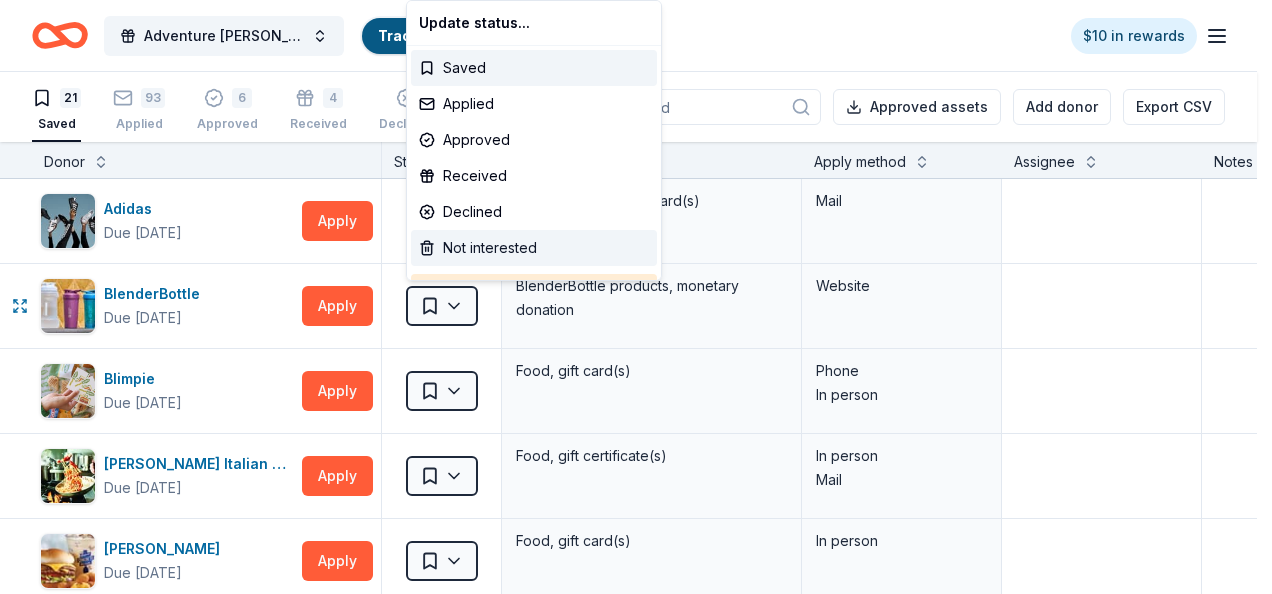 click on "Not interested" at bounding box center [534, 248] 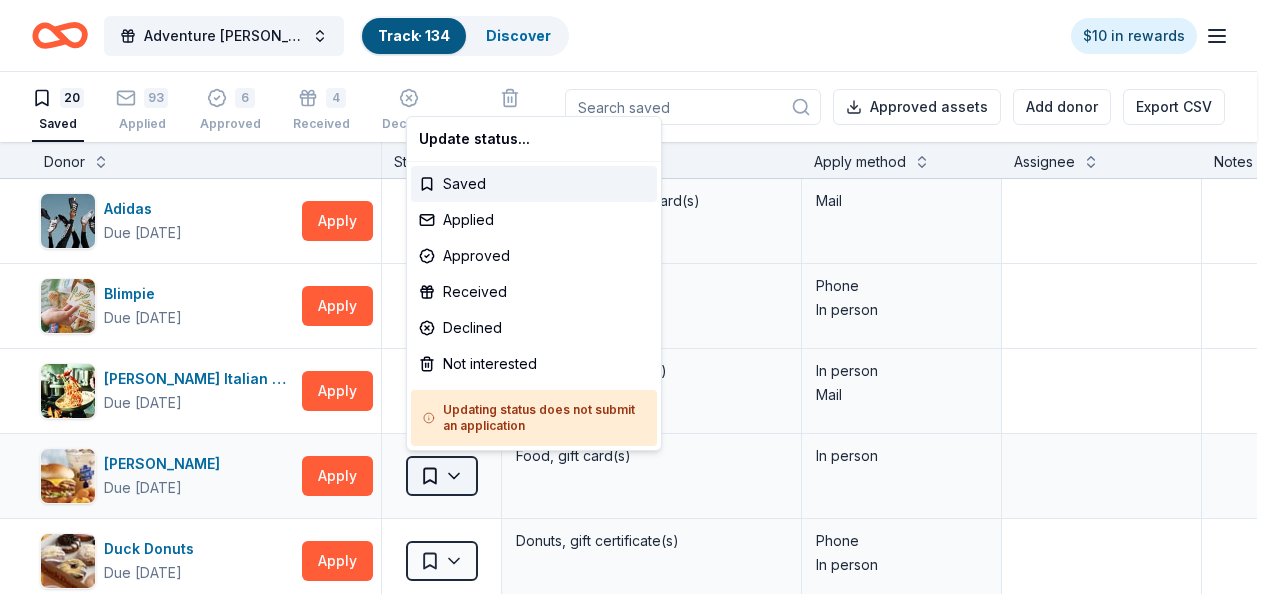 click on "Adventure [PERSON_NAME] Off Against [MEDICAL_DATA]-Fairways For Fighters Track  · 134 Discover $10 in rewards 20 Saved 93 Applied 6 Approved 4 Received Declined Not interested  Approved assets Add donor Export CSV Donor Status Donation Apply method Assignee Notes Adidas Due [DATE] Apply Saved Sporting goods, gift card(s) Mail Blimpie Due [DATE] Apply Saved Food, gift card(s) Phone In person [PERSON_NAME] Italian Grill Due [DATE] Apply Saved Food, gift certificate(s) In person Mail [PERSON_NAME]  Due [DATE] Apply Saved Food, gift card(s) In person Duck Donuts Due [DATE] Apply Saved Donuts, gift certificate(s) Phone In person [PERSON_NAME] Due [DATE] Apply Saved Food, gift card(s) Phone [US_STATE] Gators Due [DATE] Apply Saved Ticket(s), autographed memorabilia Website Let's Roam Due [DATE] Apply Saved 3 Family Scavenger [PERSON_NAME] Six Pack ($270 Value), 2 Date Night Scavenger [PERSON_NAME] Two Pack ($130 Value) Website Mongoose Due [DATE] Apply Saved Website [GEOGRAPHIC_DATA] Apply Saved" at bounding box center [636, 297] 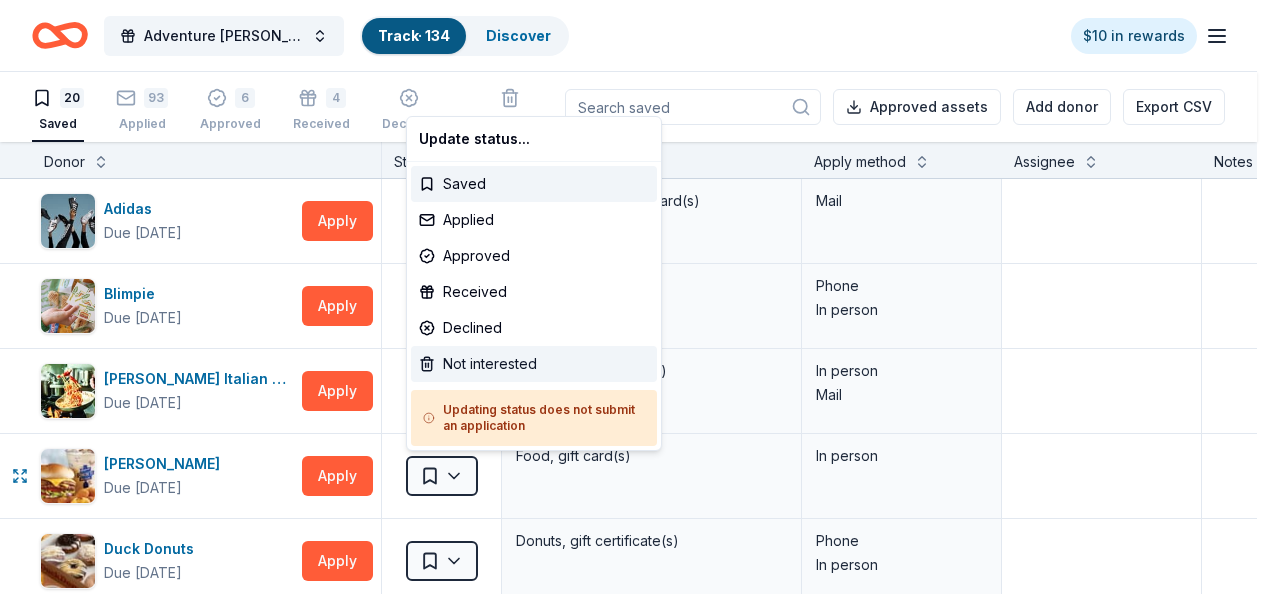 click on "Not interested" at bounding box center (534, 364) 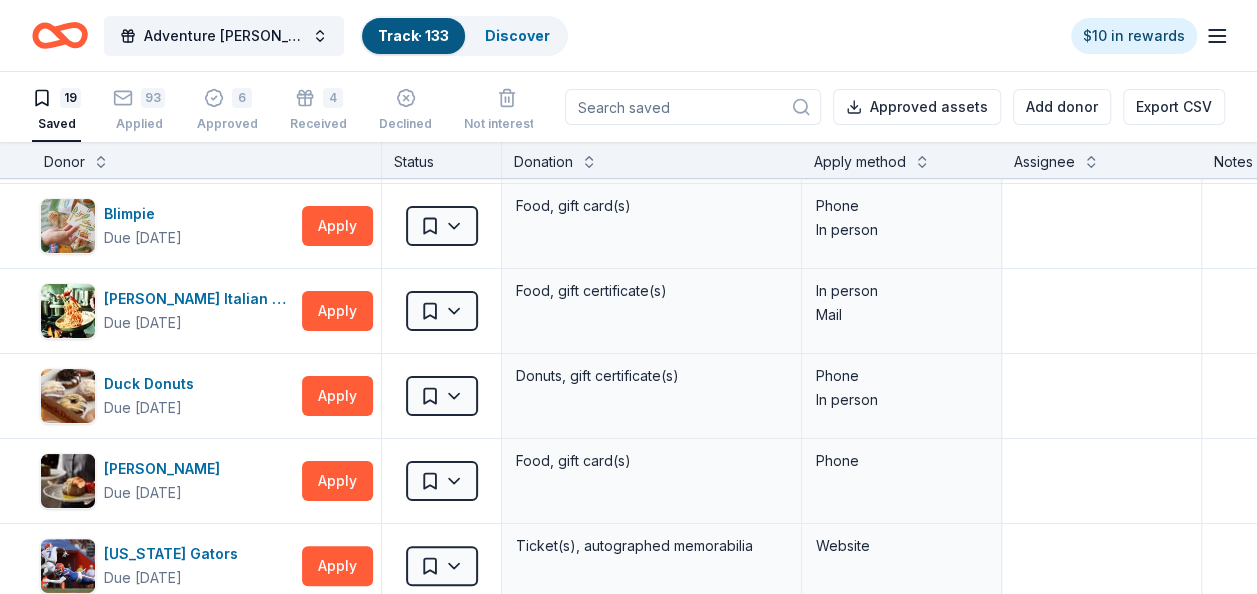 scroll, scrollTop: 120, scrollLeft: 0, axis: vertical 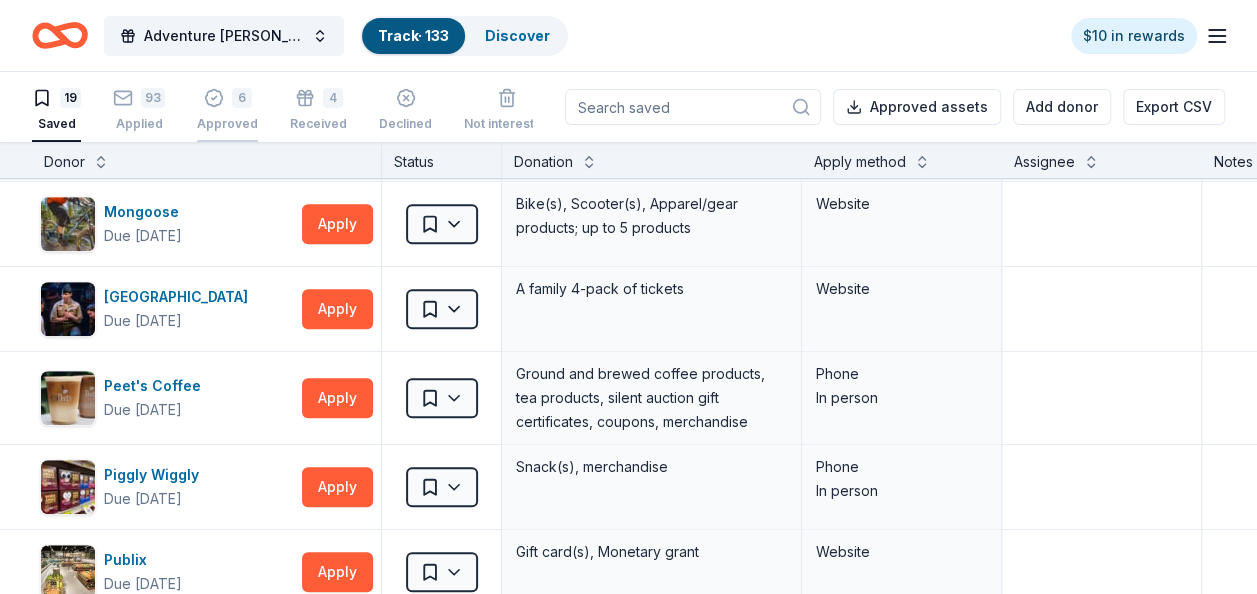 click on "6 Approved" at bounding box center (227, 110) 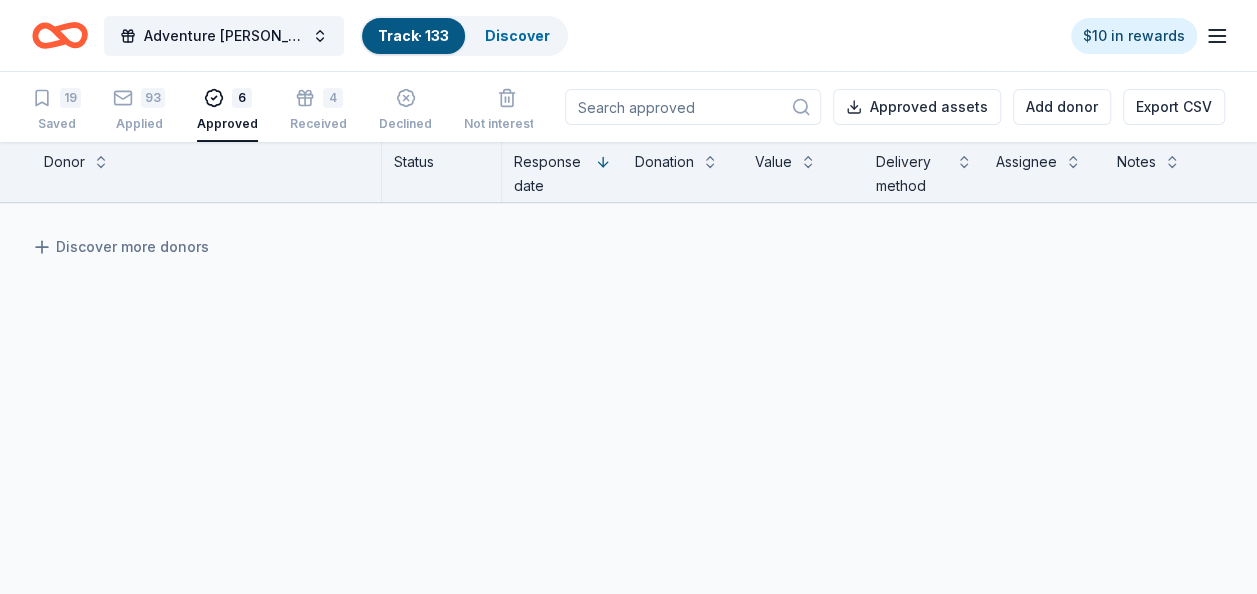scroll, scrollTop: 491, scrollLeft: 0, axis: vertical 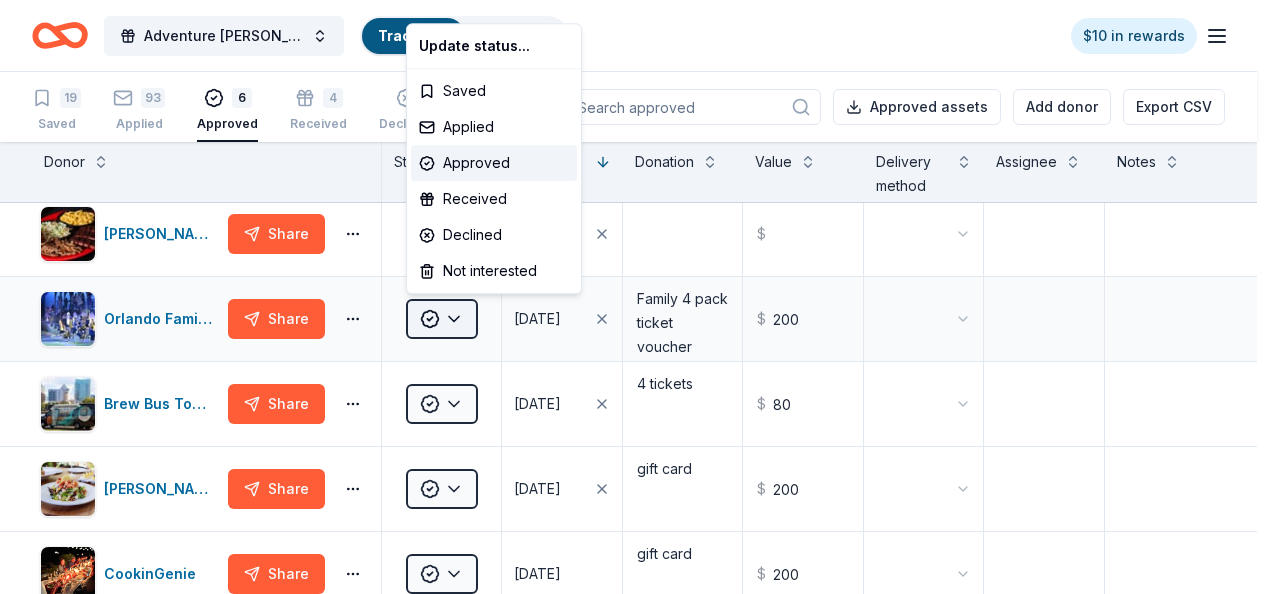 click on "Adventure [PERSON_NAME] Off Against [MEDICAL_DATA]-Fairways For Fighters Track  · 133 Discover $10 in rewards 19 Saved 93 Applied 6 Approved 4 Received Declined Not interested  Approved assets Add donor Export CSV Donor Status Response date Donation Value Delivery method Assignee Notes [PERSON_NAME]'s BBQ  Share Approved [DATE] $ Orlando Family Stage  Share Approved [DATE] Family 4 pack ticket voucher $ 200 Brew Bus Tours  Share Approved [DATE] 4 tickets $ 80 [PERSON_NAME] Restaurants  Share Approved [DATE] gift card $ 200 CookinGenie  Share Approved [DATE] gift card $ 200 Foxtail Coffee Co.  Share Approved [DATE] 3 gift cards $ 30   Discover more donors Saved Update status... Saved Applied Approved Received Declined Not interested" at bounding box center (636, 297) 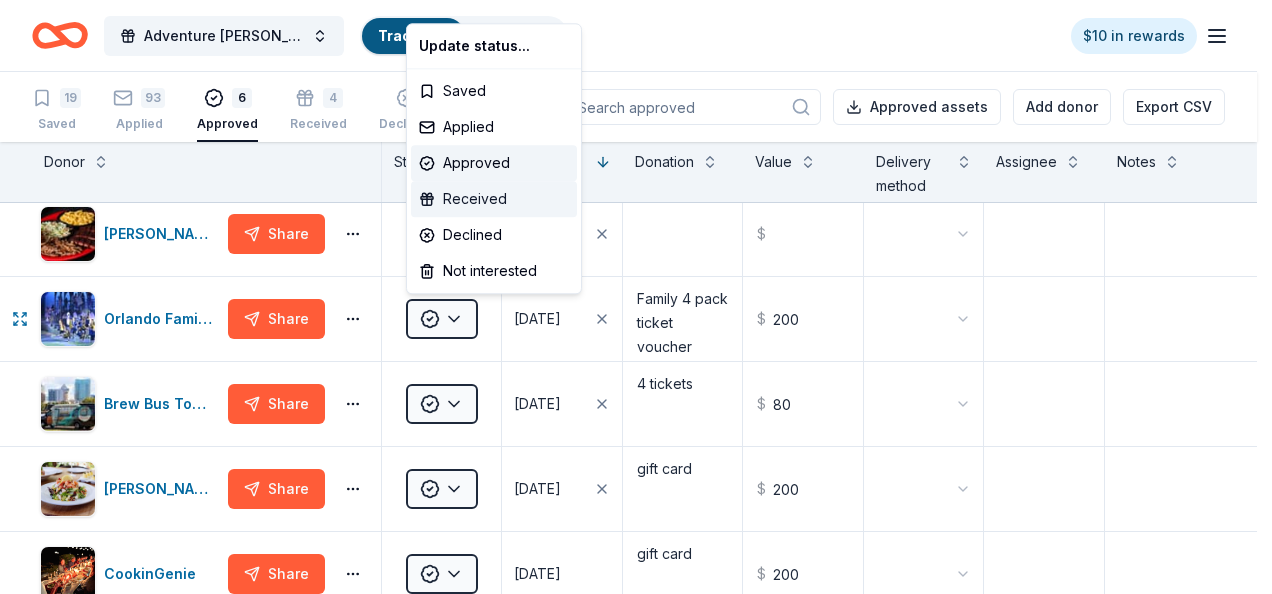 click on "Received" at bounding box center [494, 199] 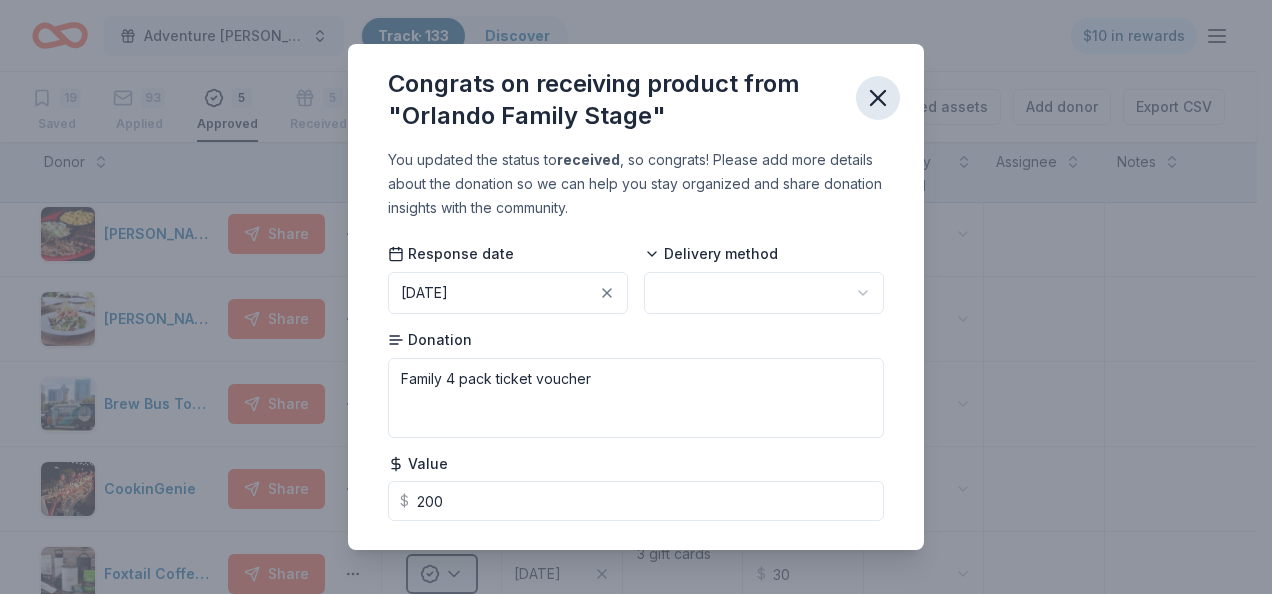 click 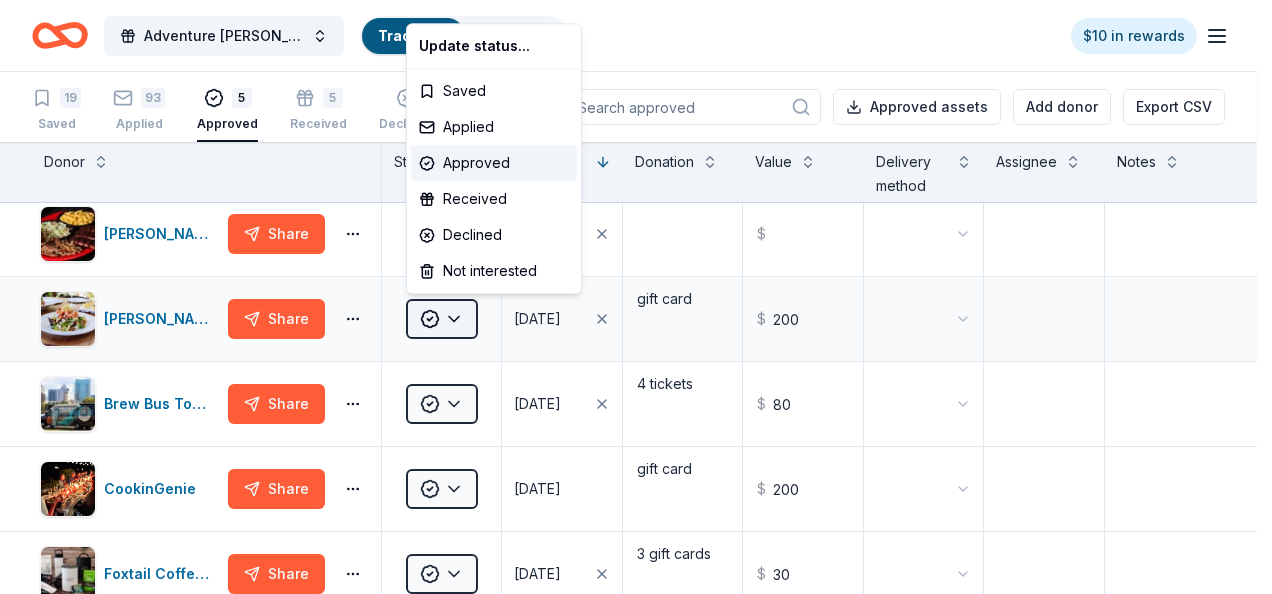 click on "Adventure [PERSON_NAME] Off Against [MEDICAL_DATA]-Fairways For Fighters Track  · 133 Discover $10 in rewards 19 Saved 93 Applied 5 Approved 5 Received Declined Not interested  Approved assets Add donor Export CSV Donor Status Response date Donation Value Delivery method Assignee Notes [PERSON_NAME]'s BBQ  Share Approved [DATE] $ [PERSON_NAME] Restaurants  Share Approved [DATE] gift card $ 200 Brew Bus Tours  Share Approved [DATE] 4 tickets $ 80 CookinGenie  Share Approved [DATE] gift card $ 200 Foxtail Coffee Co.  Share Approved [DATE] 3 gift cards $ 30   Discover more donors Saved Update status... Saved Applied Approved Received Declined Not interested" at bounding box center (636, 297) 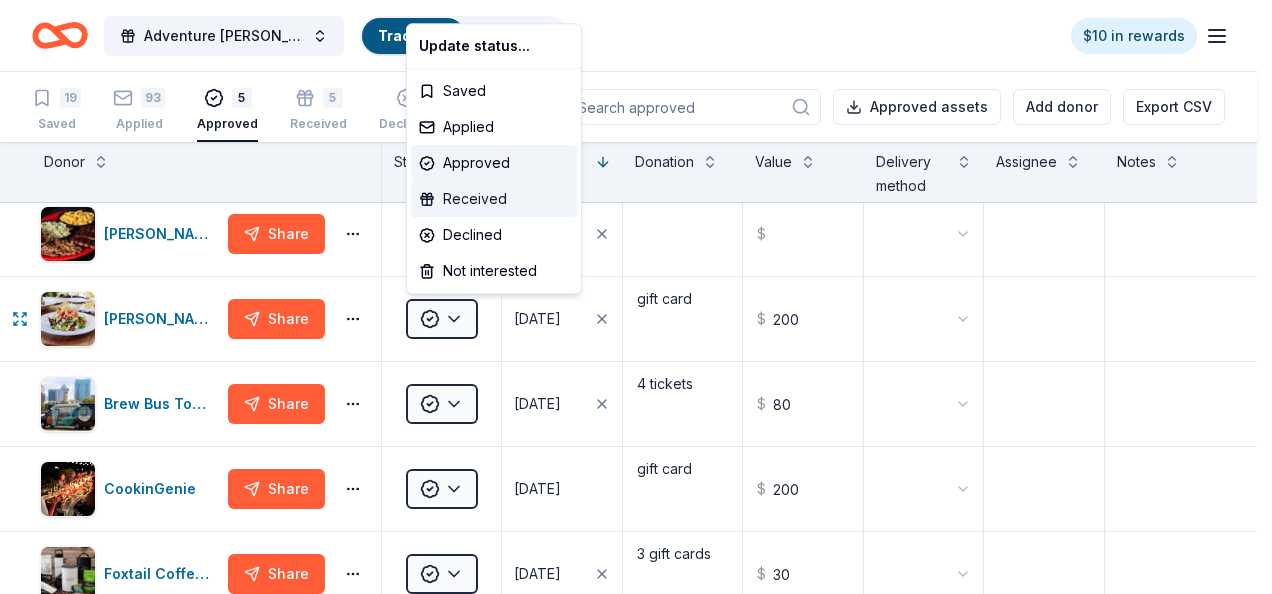 click on "Received" at bounding box center [494, 199] 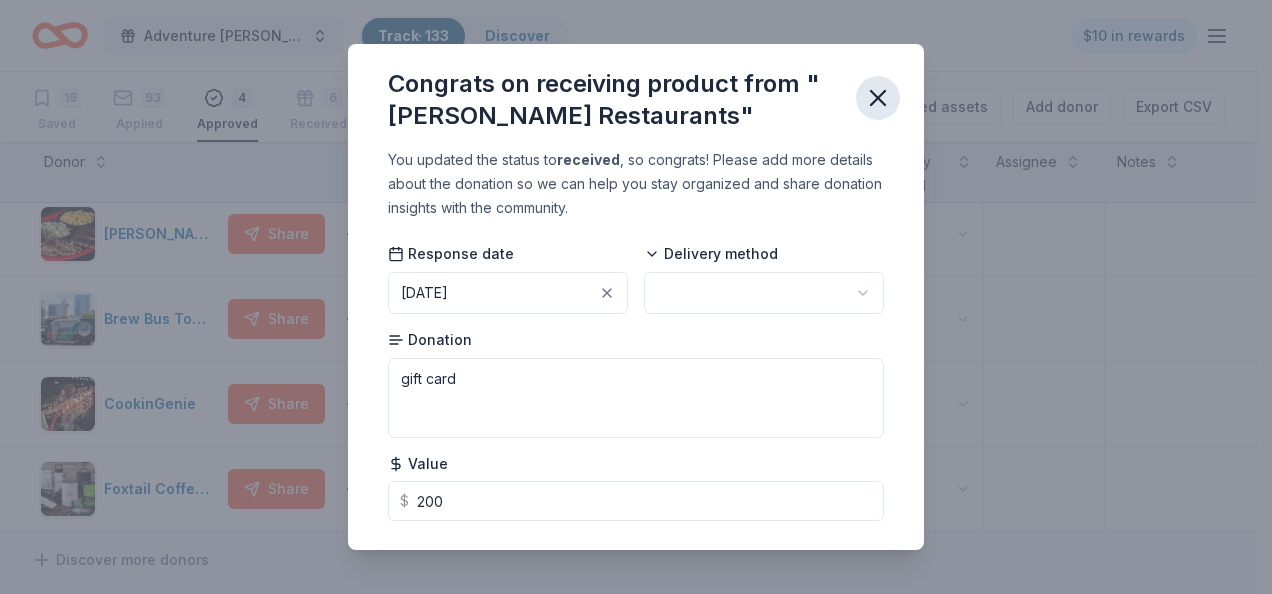 click 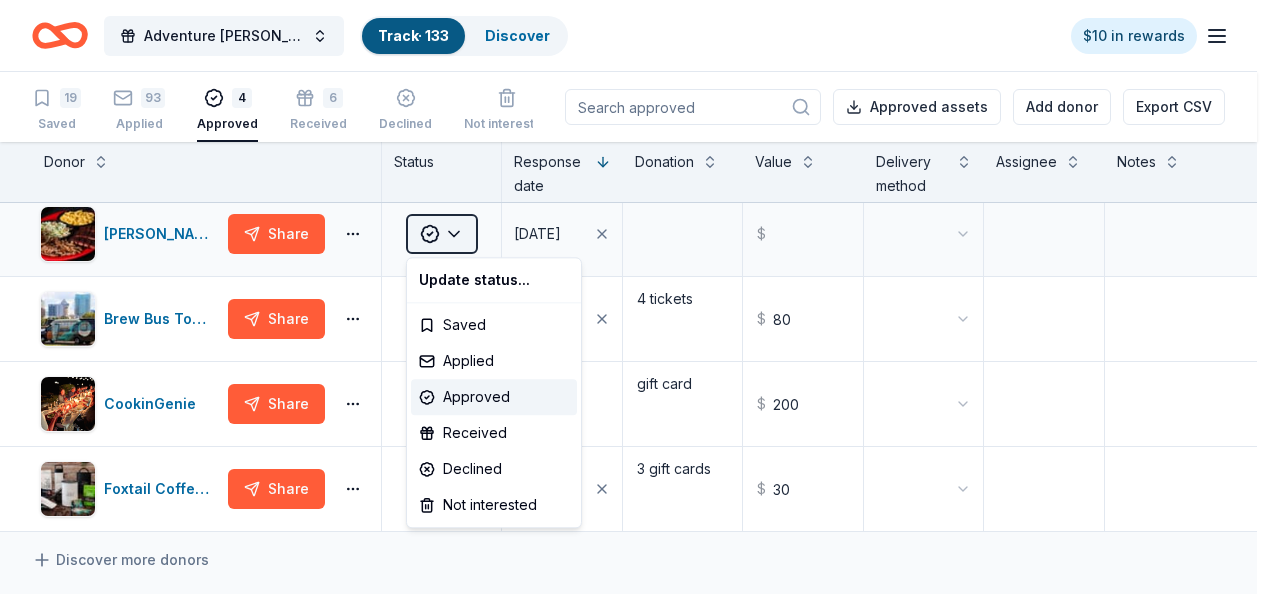click on "Adventure [PERSON_NAME] Off Against [MEDICAL_DATA]-Fairways For Fighters Track  · 133 Discover $10 in rewards 19 Saved 93 Applied 4 Approved 6 Received Declined Not interested  Approved assets Add donor Export CSV Donor Status Response date Donation Value Delivery method Assignee Notes [PERSON_NAME]'s BBQ  Share Approved [DATE] $ Brew Bus Tours  Share Approved [DATE] 4 tickets $ 80 CookinGenie  Share Approved [DATE] gift card $ 200 Foxtail Coffee Co.  Share Approved [DATE] 3 gift cards $ 30   Discover more donors Saved Update status... Saved Applied Approved Received Declined Not interested" at bounding box center (636, 297) 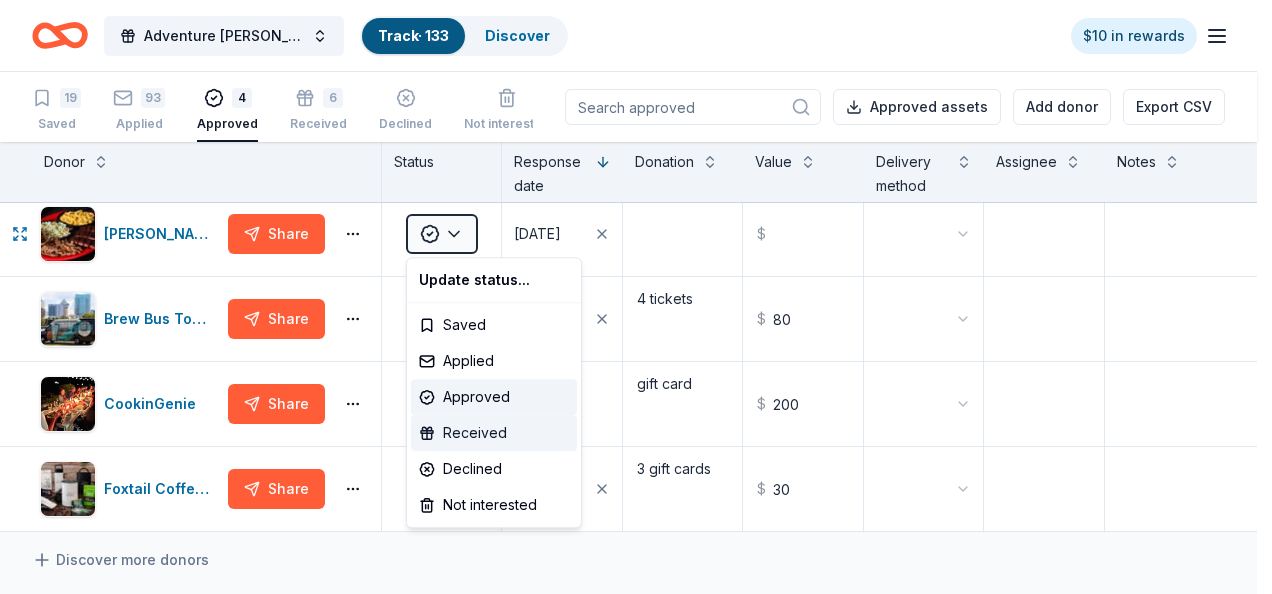 click on "Received" at bounding box center [494, 433] 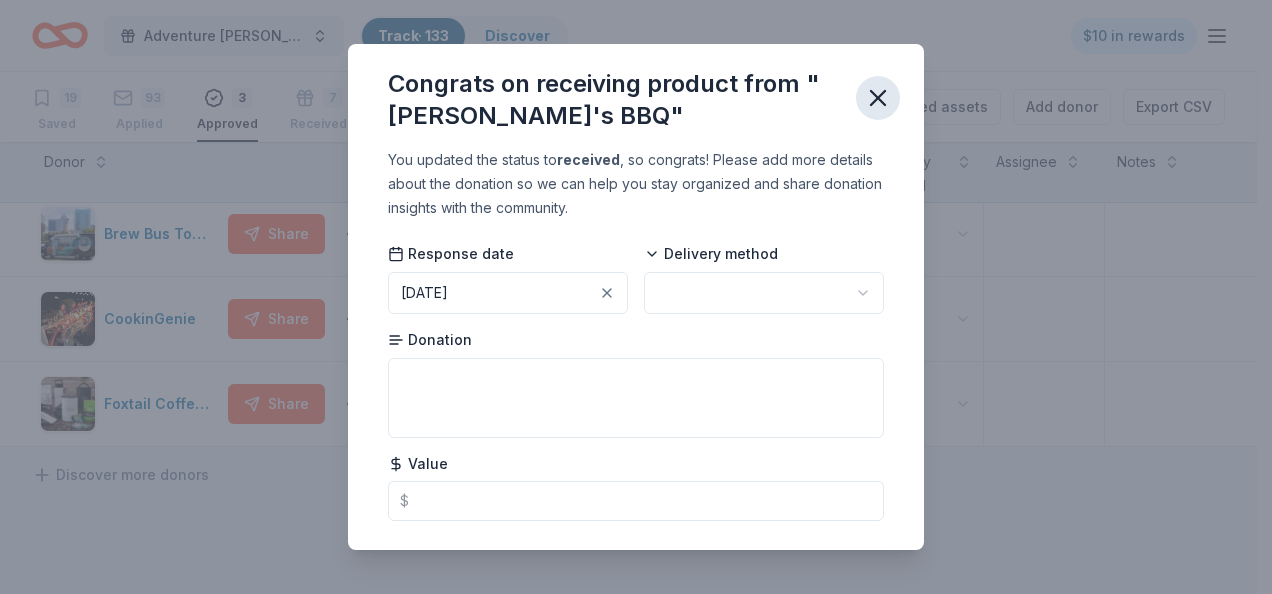 click 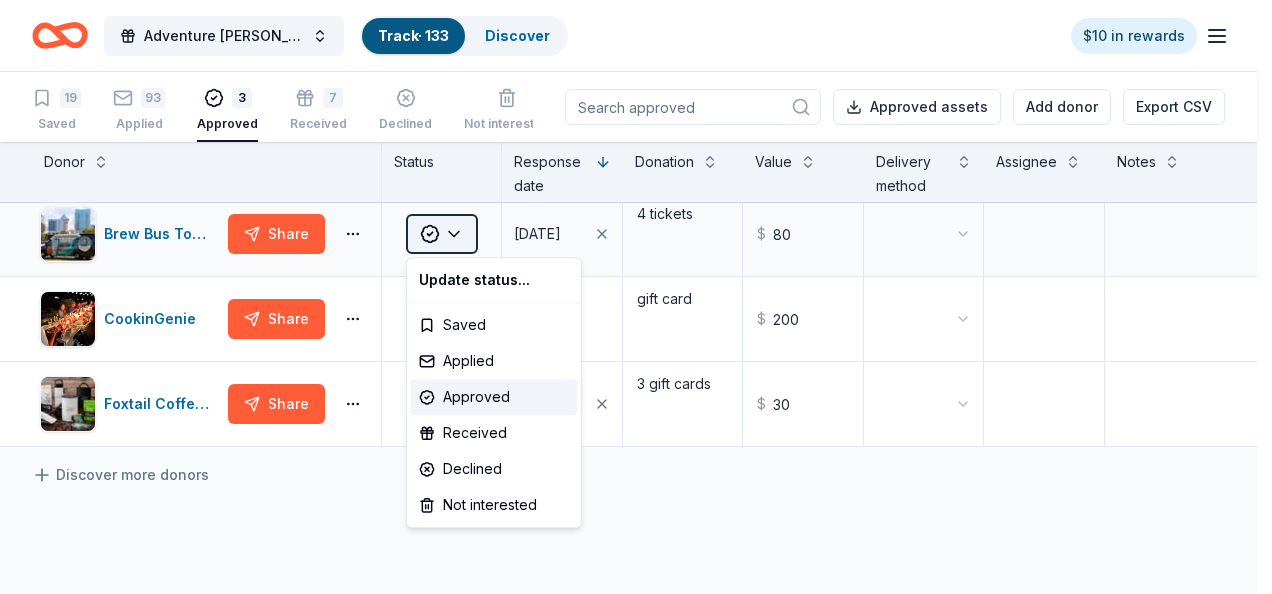 click on "Adventure [PERSON_NAME] Off Against [MEDICAL_DATA]-Fairways For Fighters Track  · 133 Discover $10 in rewards 19 Saved 93 Applied 3 Approved 7 Received Declined Not interested  Approved assets Add donor Export CSV Donor Status Response date Donation Value Delivery method Assignee Notes Brew Bus Tours  Share Approved [DATE] 4 tickets $ 80 CookinGenie  Share Approved [DATE] gift card $ 200 Foxtail Coffee Co.  Share Approved [DATE] 3 gift cards $ 30   Discover more donors Saved Update status... Saved Applied Approved Received Declined Not interested" at bounding box center (636, 297) 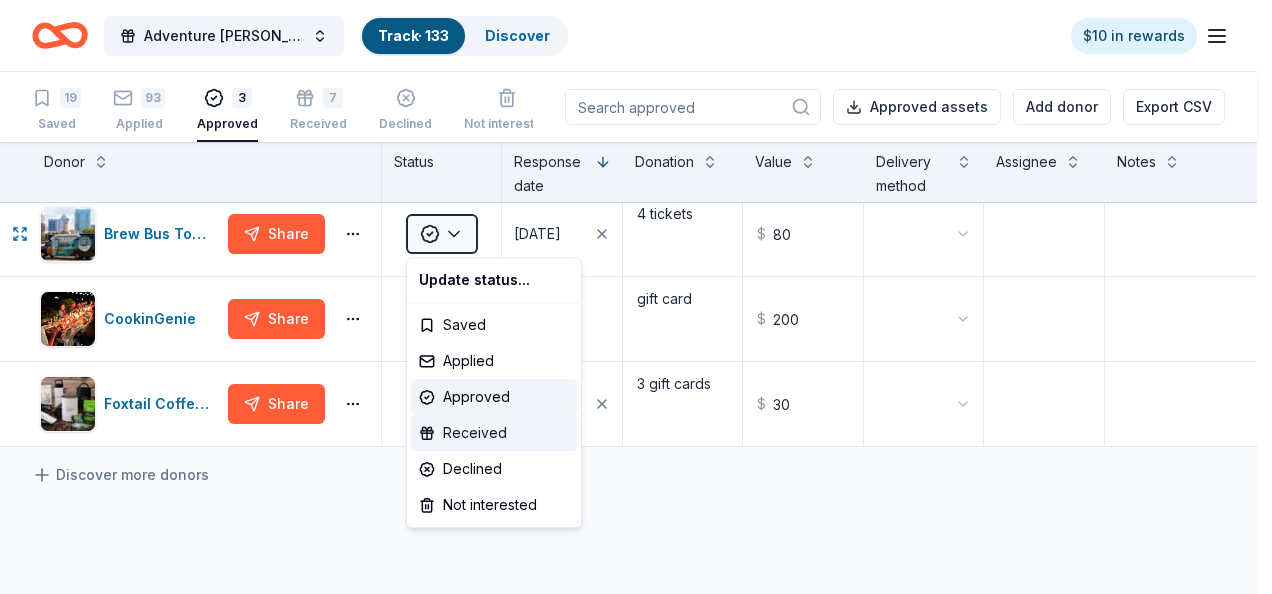click on "Received" at bounding box center (494, 433) 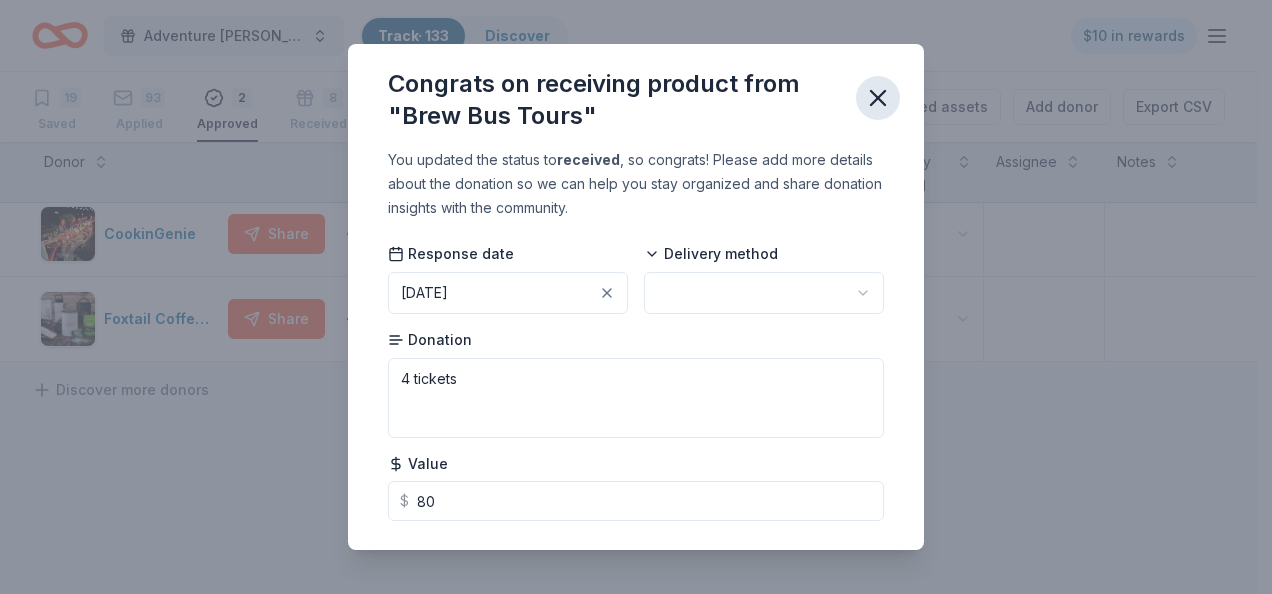 click 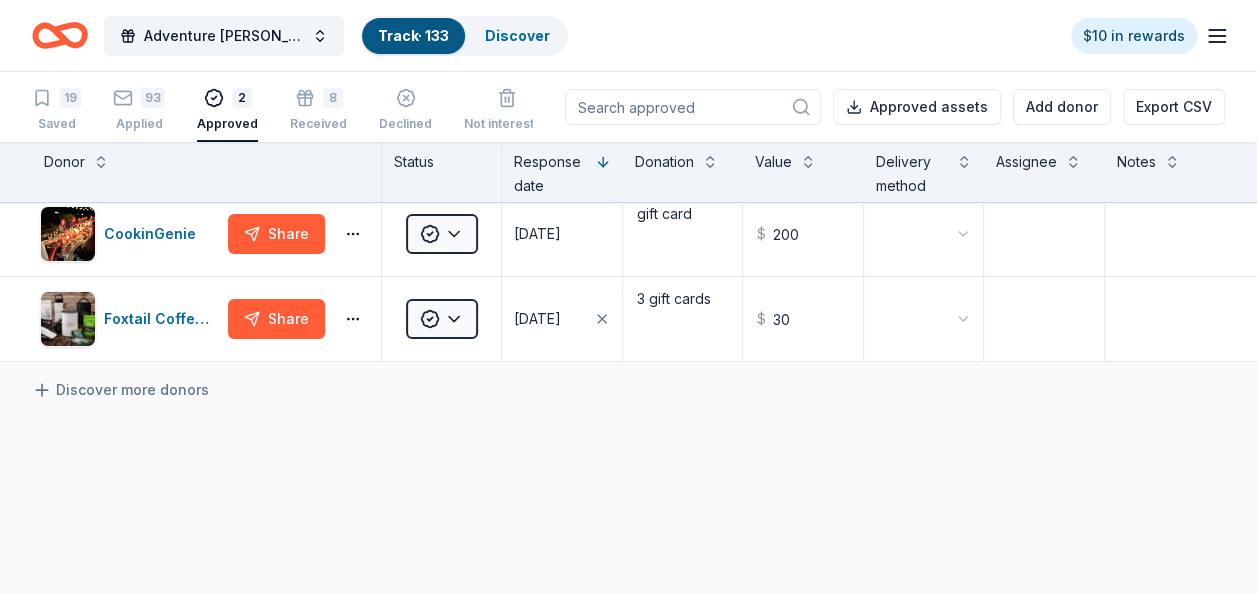 click on "Track  · 133" at bounding box center [413, 35] 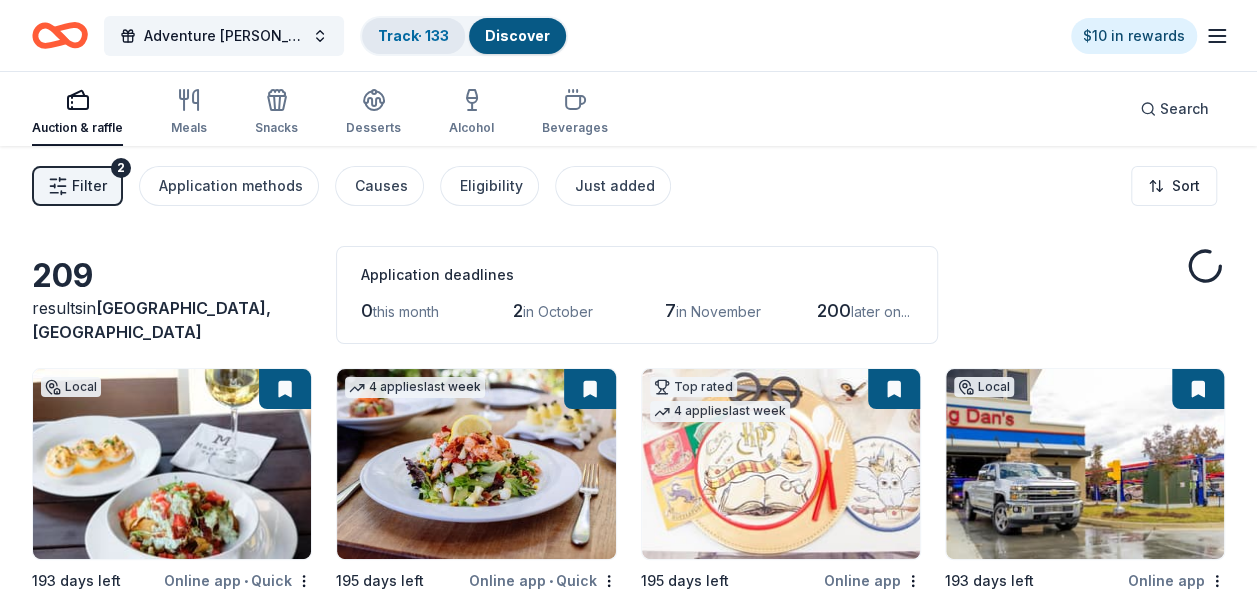 click on "Track  · 133" at bounding box center [413, 35] 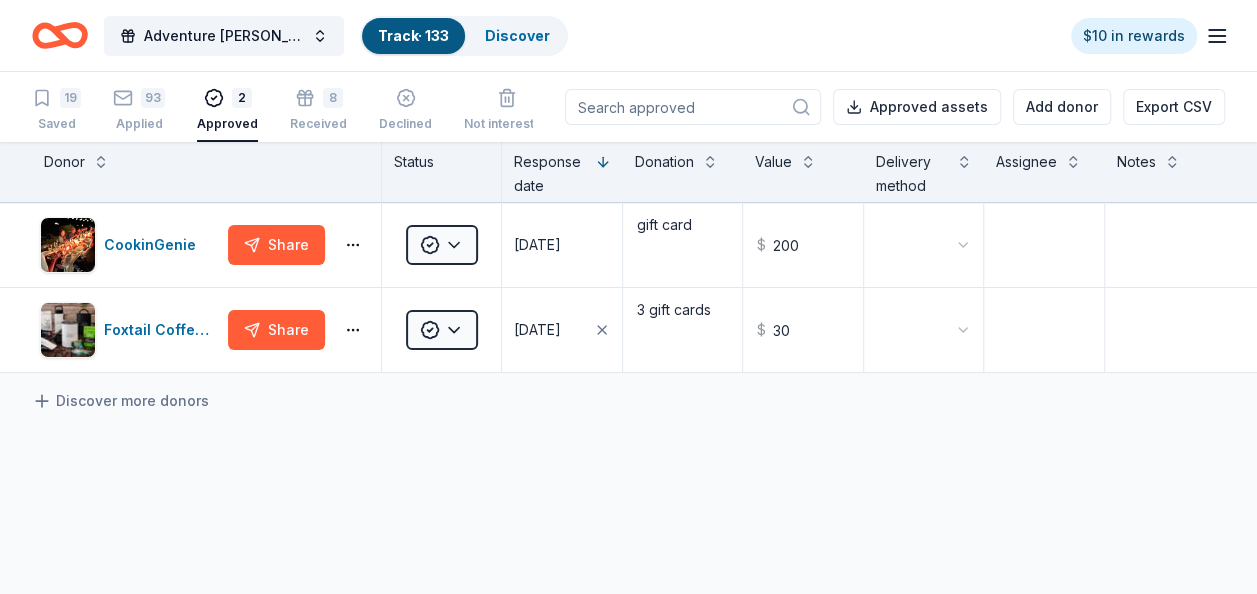 scroll, scrollTop: 0, scrollLeft: 0, axis: both 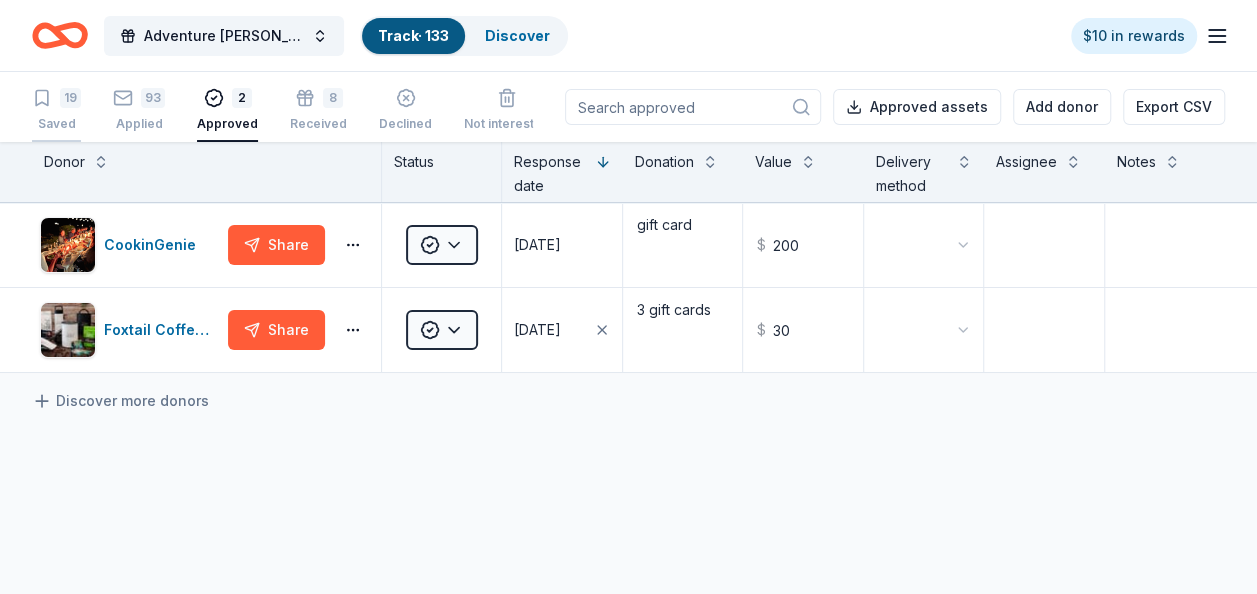 click on "Saved" at bounding box center (56, 124) 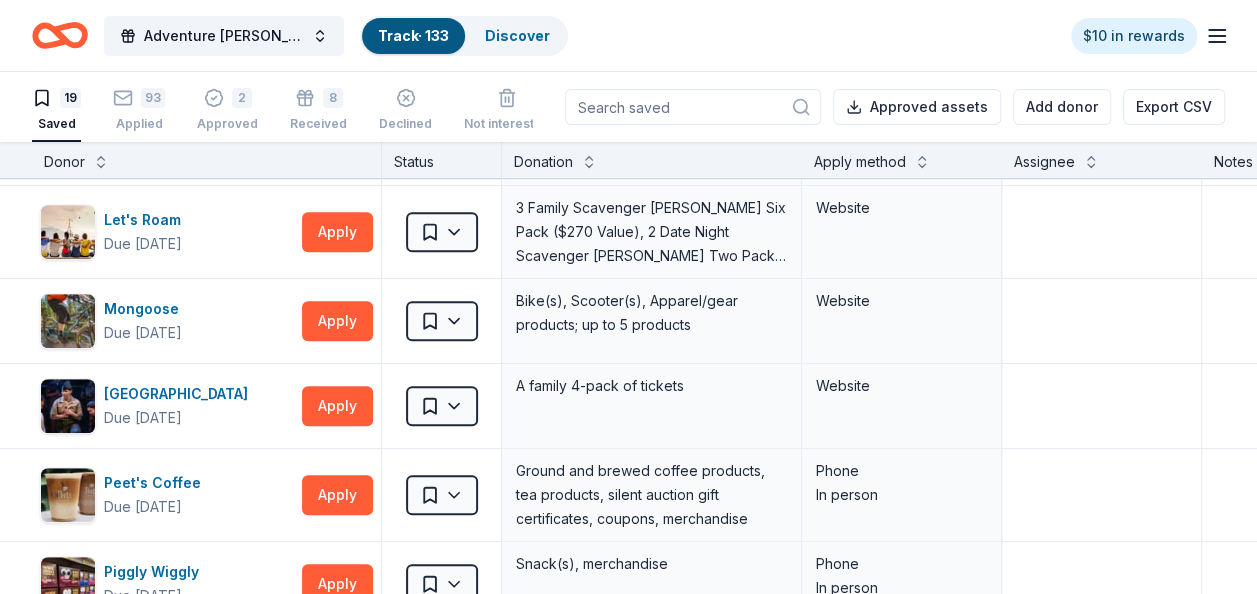 scroll, scrollTop: 520, scrollLeft: 0, axis: vertical 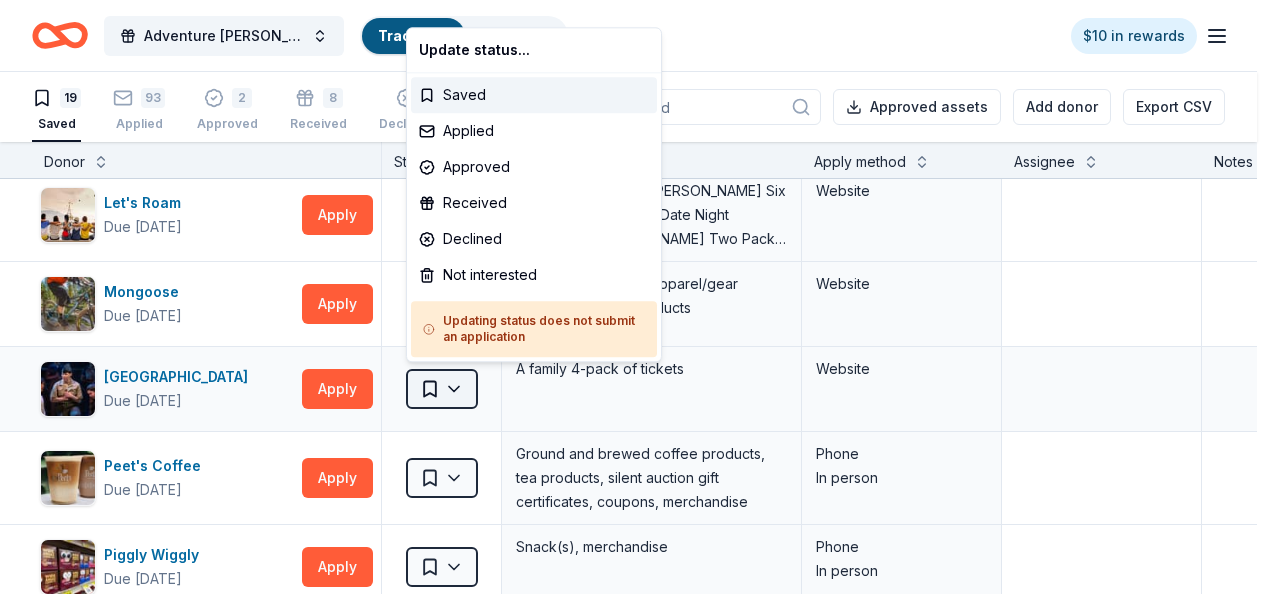 click on "Adventure [PERSON_NAME] Off Against [MEDICAL_DATA]-Fairways For Fighters Track  · 133 Discover $10 in rewards 19 Saved 93 Applied 2 Approved 8 Received Declined Not interested  Approved assets Add donor Export CSV Donor Status Donation Apply method Assignee Notes Adidas Due [DATE] Apply Saved Sporting goods, gift card(s) Mail Blimpie Due [DATE] Apply Saved Food, gift card(s) Phone In person [PERSON_NAME] Italian Grill Due [DATE] Apply Saved Food, gift certificate(s) In person Mail Duck Donuts Due [DATE] Apply Saved Donuts, gift certificate(s) Phone In person [PERSON_NAME] Due [DATE] Apply Saved Food, gift card(s) Phone [US_STATE] Gators Due [DATE] Apply Saved Ticket(s), autographed memorabilia Website Let's Roam Due [DATE] Apply Saved 3 Family Scavenger [PERSON_NAME] Six Pack ($270 Value), 2 Date Night Scavenger [PERSON_NAME] Two Pack ($130 Value) Website Mongoose Due [DATE] Apply Saved Bike(s), Scooter(s), Apparel/gear products; up to 5 products Website Orlando Repertory Theatre Due [DATE]" at bounding box center [636, 297] 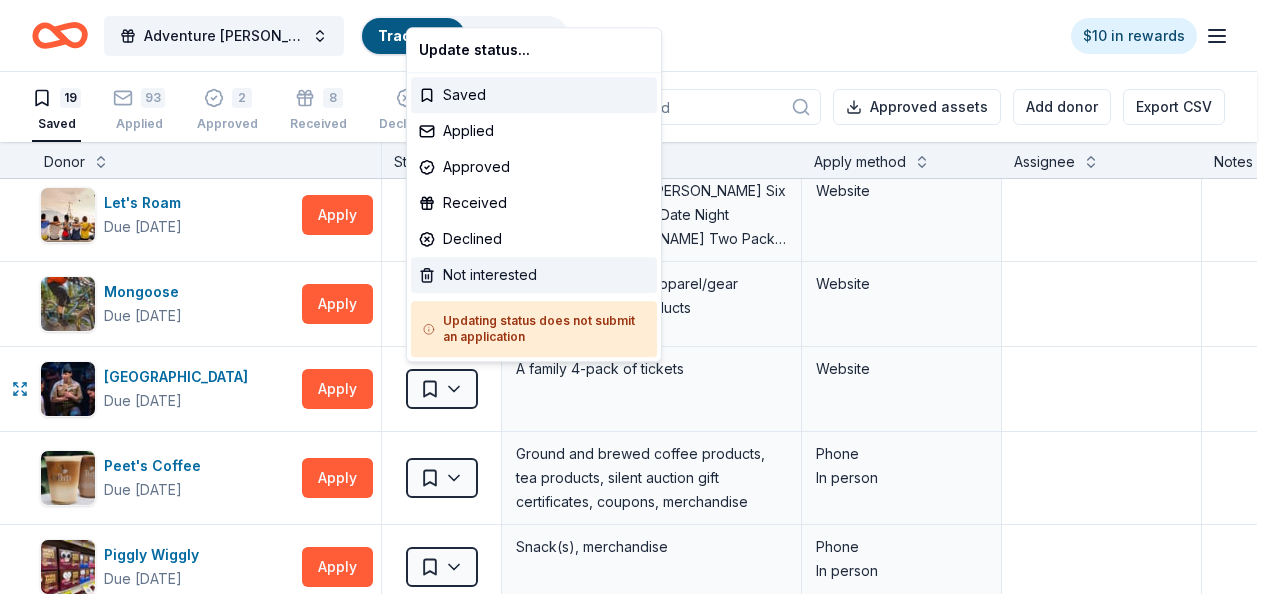 click on "Not interested" at bounding box center [534, 275] 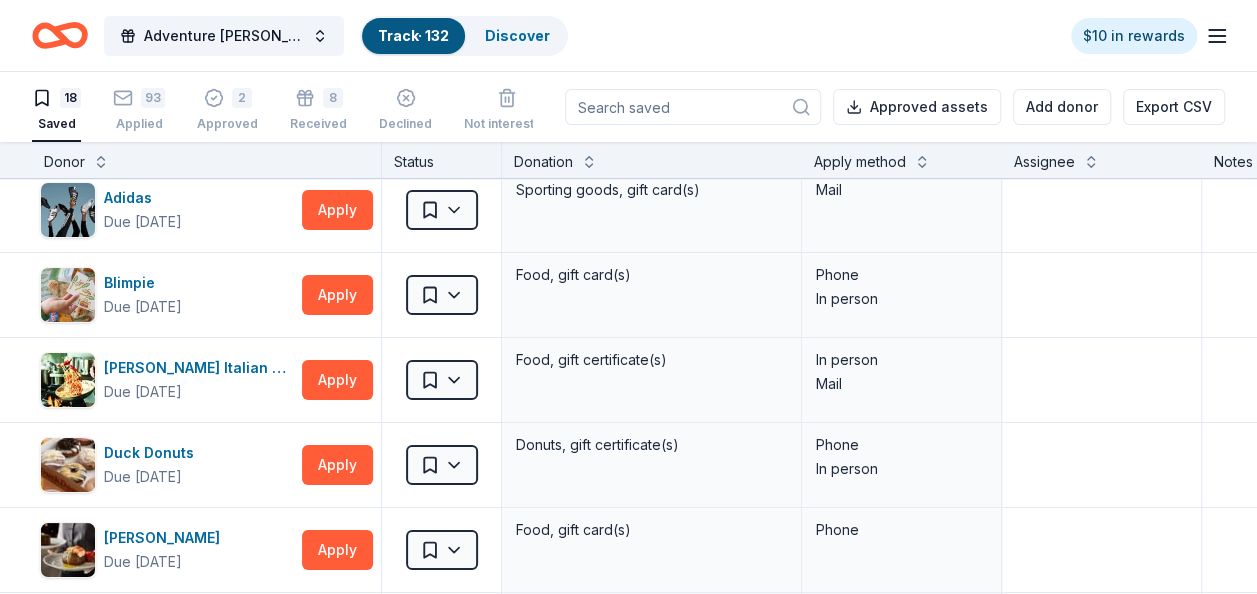 scroll, scrollTop: 0, scrollLeft: 0, axis: both 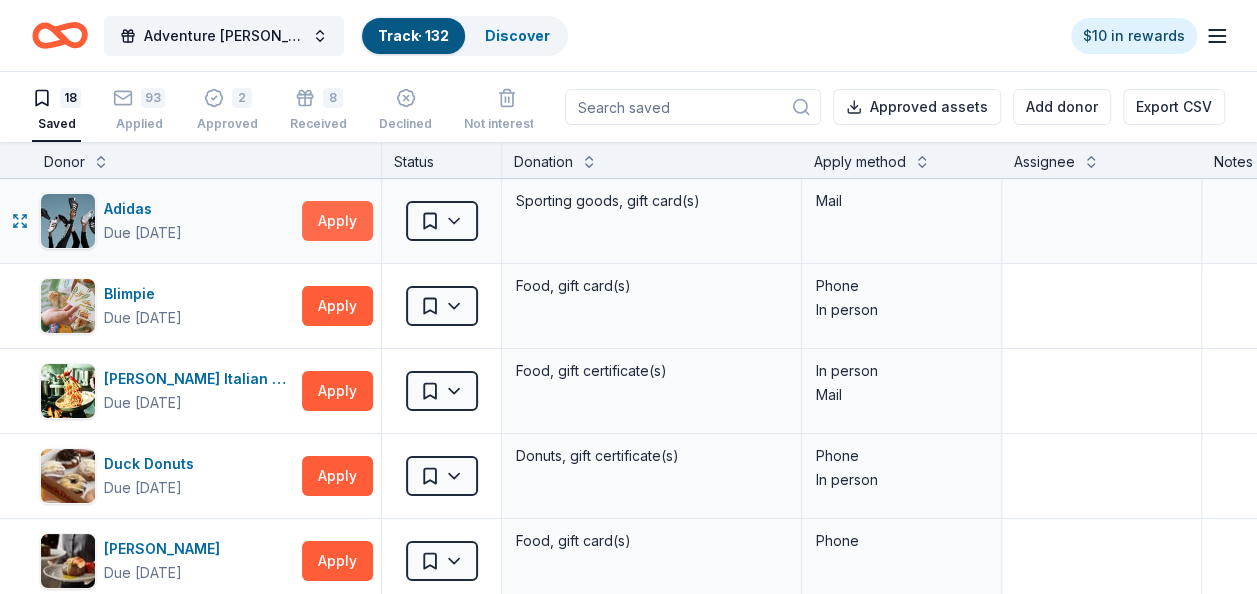 click on "Apply" at bounding box center [337, 221] 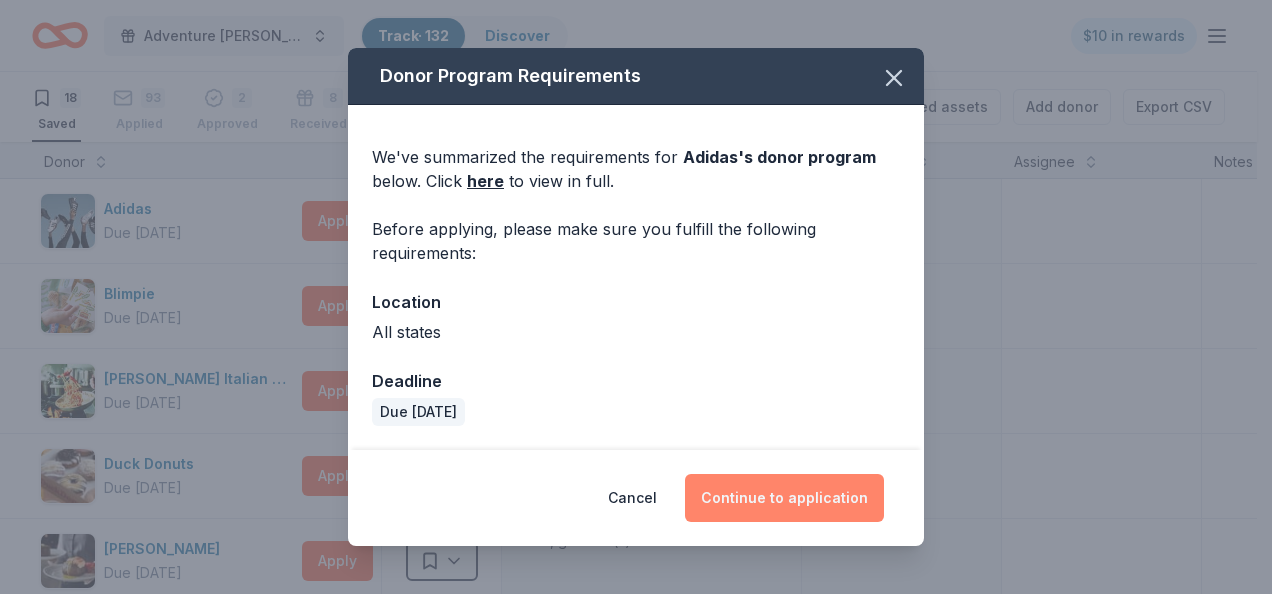 click on "Continue to application" at bounding box center (784, 498) 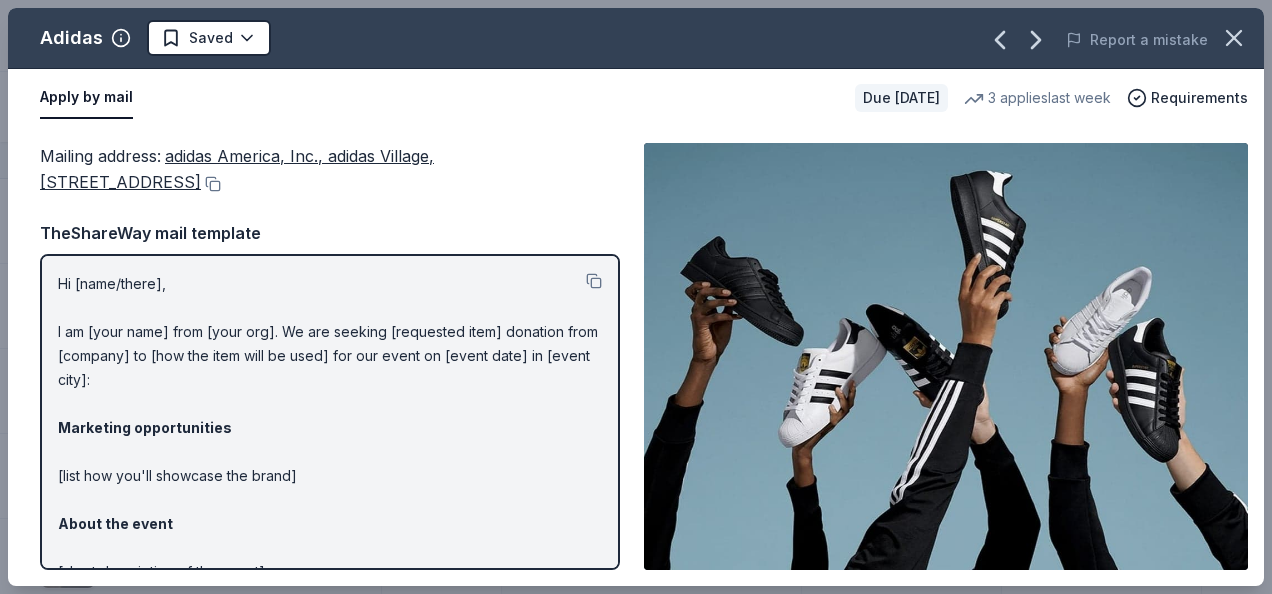 drag, startPoint x: 167, startPoint y: 140, endPoint x: 210, endPoint y: 183, distance: 60.811184 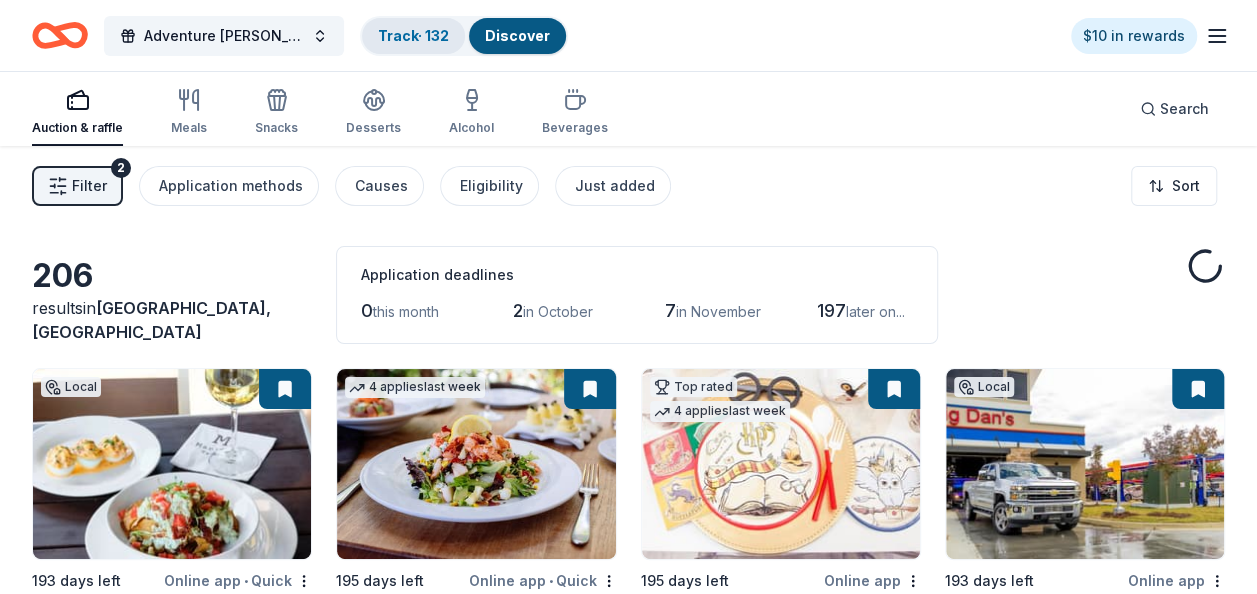 click on "Track  · 132" at bounding box center (413, 35) 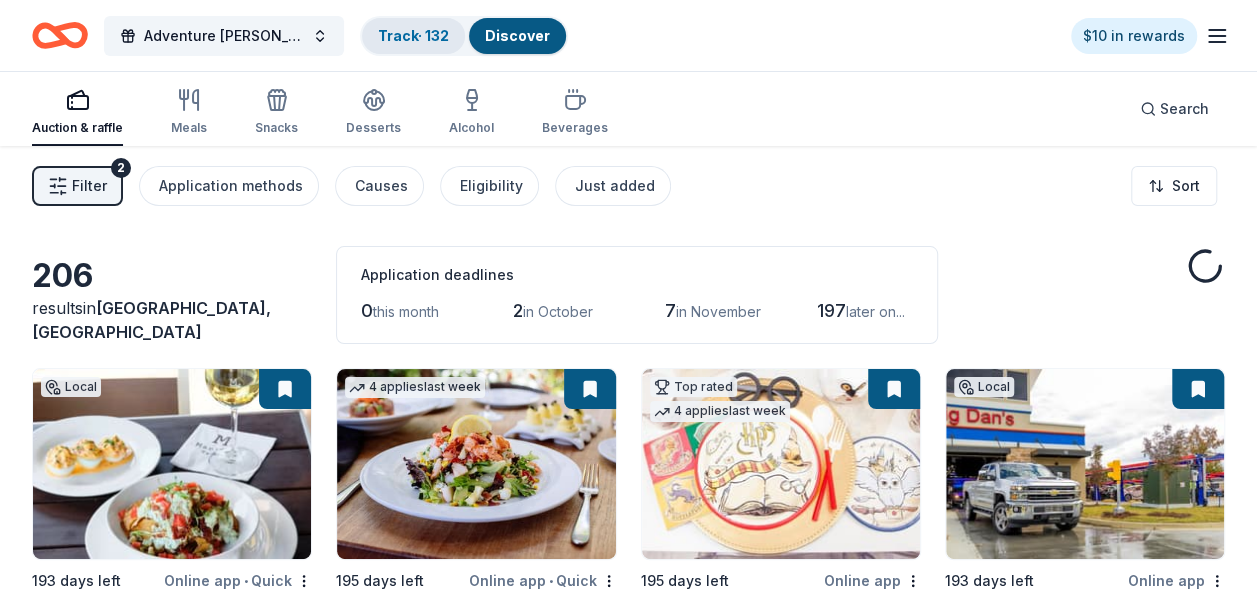 scroll, scrollTop: 0, scrollLeft: 0, axis: both 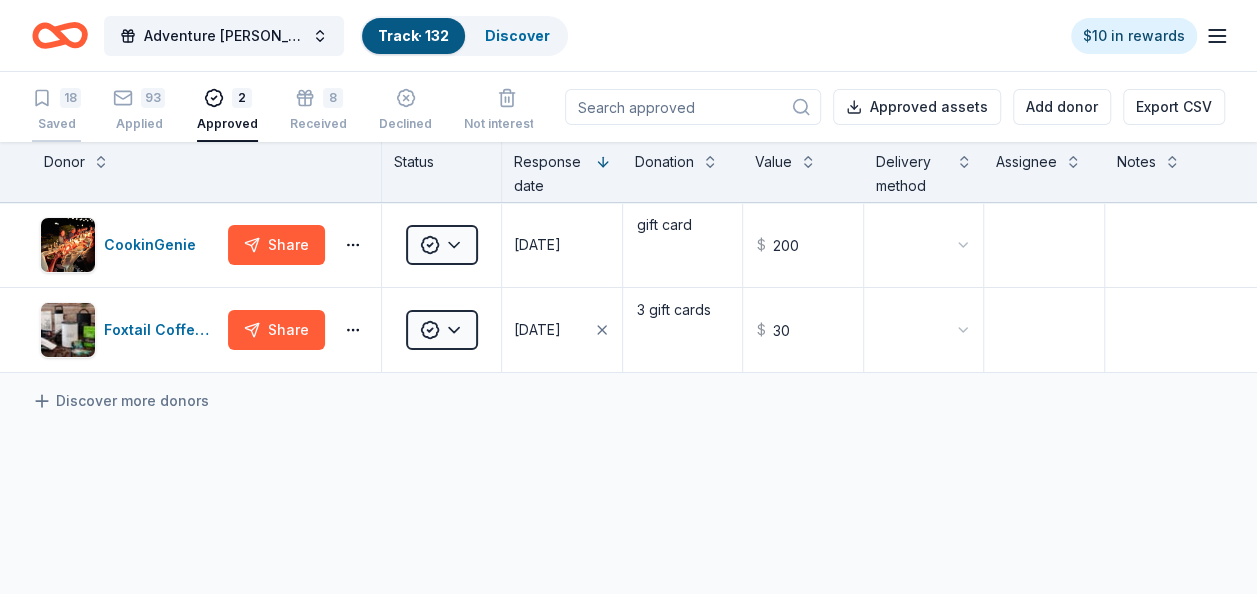 click on "18 Saved" at bounding box center [56, 110] 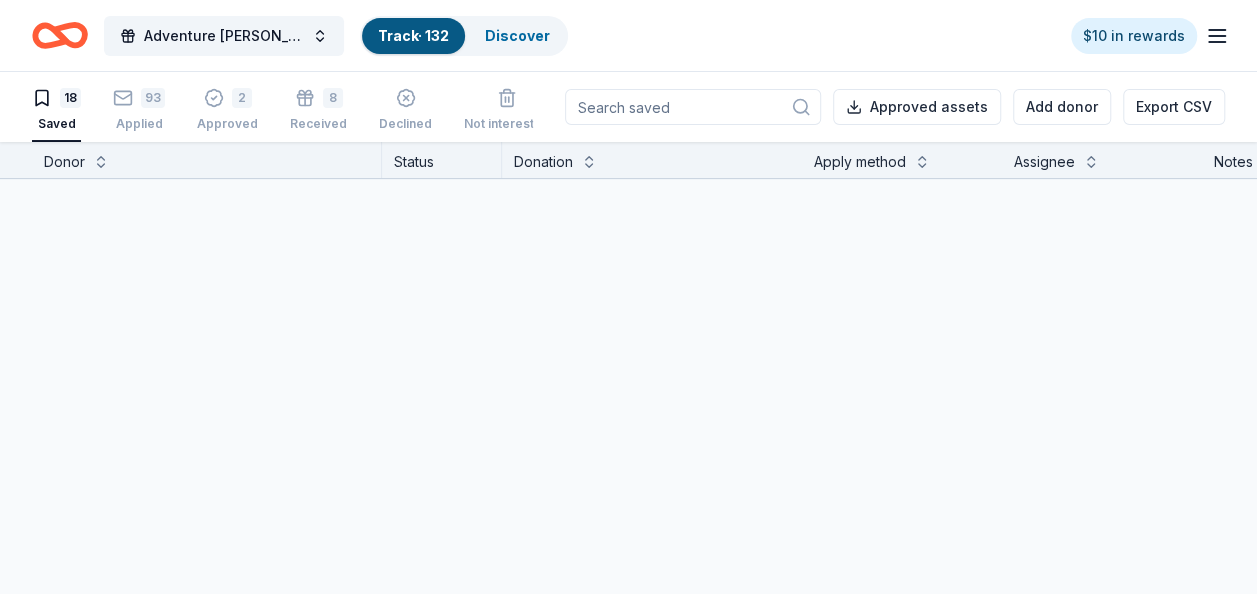 scroll, scrollTop: 0, scrollLeft: 0, axis: both 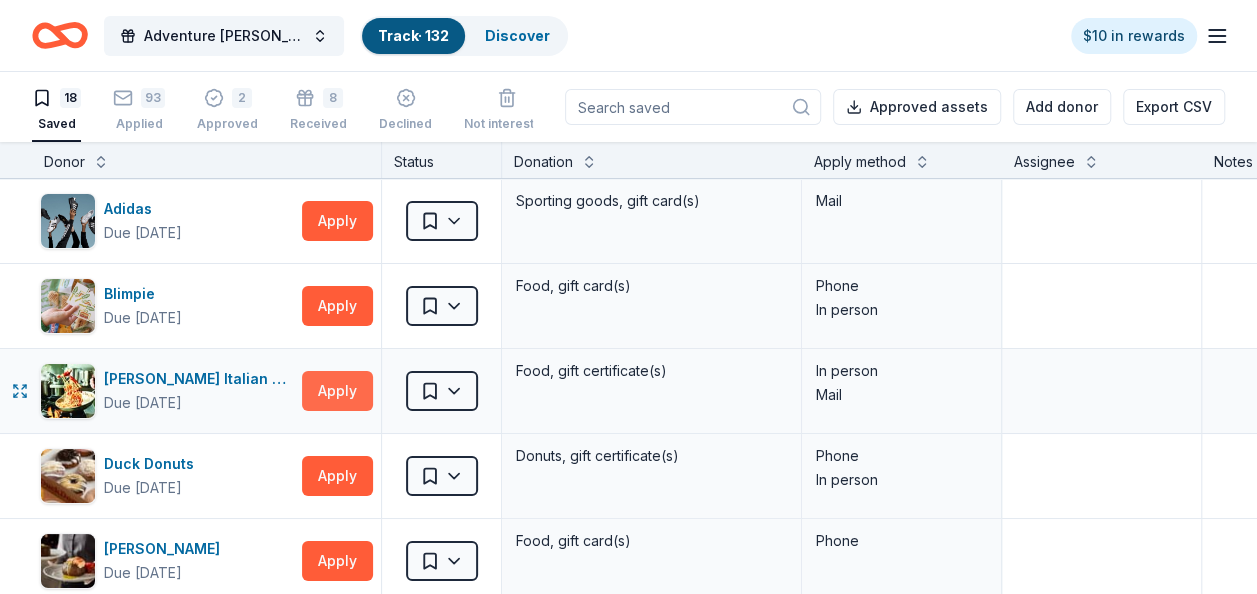 click on "Apply" at bounding box center (337, 391) 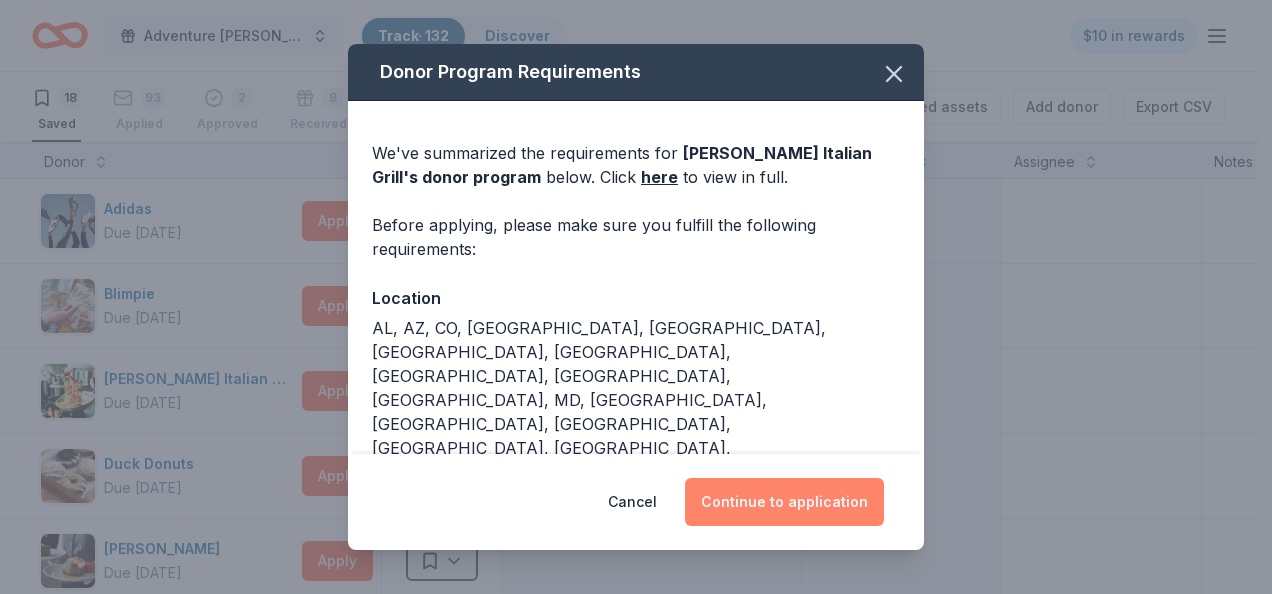 click on "Continue to application" at bounding box center (784, 502) 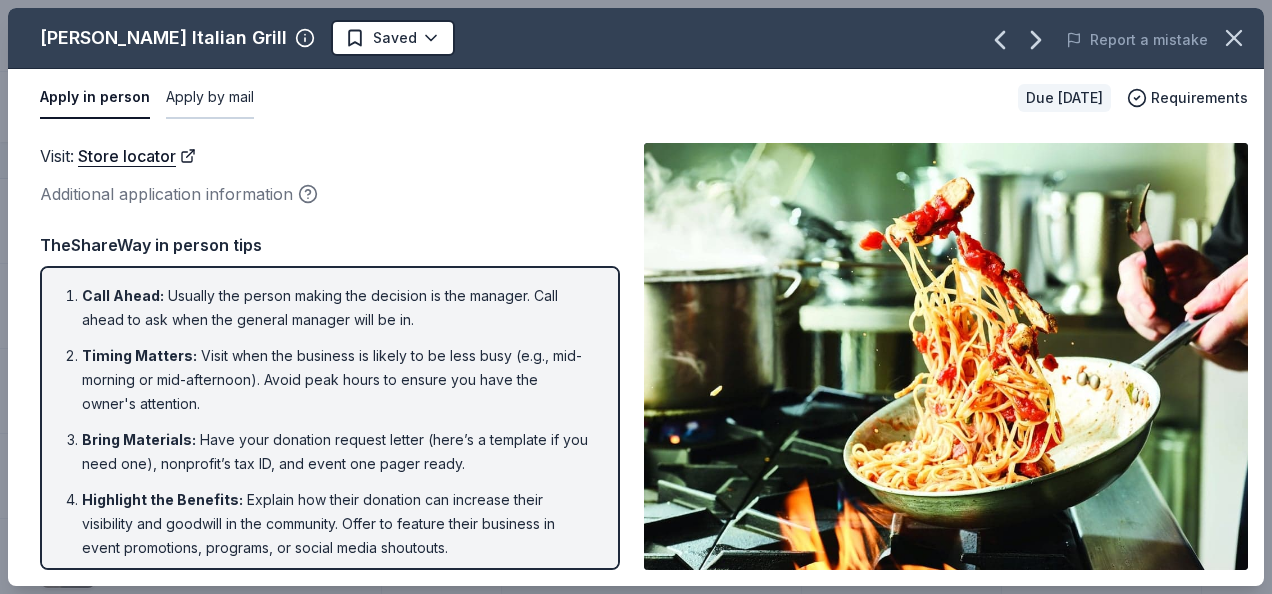 click on "Apply by mail" at bounding box center (210, 98) 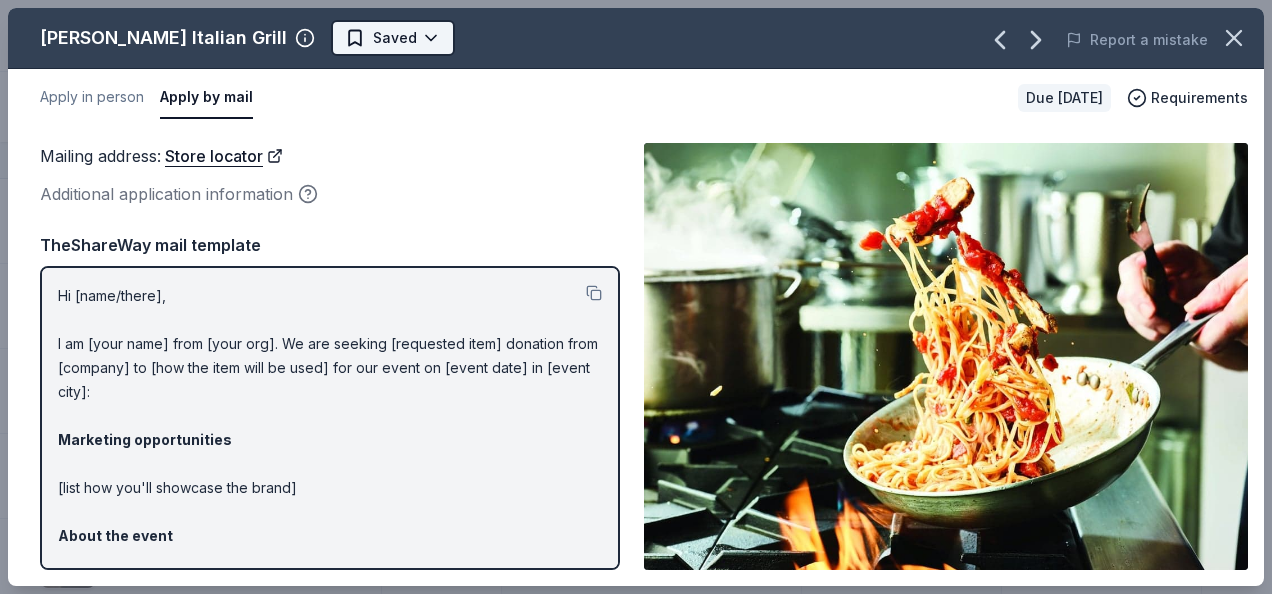 click on "Adventure [PERSON_NAME] Off Against [MEDICAL_DATA]-Fairways For Fighters Track  · 132 Discover $10 in rewards 18 Saved 93 Applied 2 Approved 8 Received Declined Not interested  Approved assets Add donor Export CSV Donor Status Donation Apply method Assignee Notes Adidas Due [DATE] Apply Saved Sporting goods, gift card(s) Mail Blimpie Due [DATE] Apply Saved Food, gift card(s) Phone In person [PERSON_NAME] Italian Grill Due [DATE] Apply Saved Food, gift certificate(s) In person Mail Duck Donuts Due [DATE] Apply Saved Donuts, gift certificate(s) Phone In person [PERSON_NAME] Due [DATE] Apply Saved Food, gift card(s) Phone [US_STATE] Gators Due [DATE] Apply Saved Ticket(s), autographed memorabilia Website Let's Roam Due [DATE] Apply Saved 3 Family Scavenger [PERSON_NAME] Six Pack ($270 Value), 2 Date Night Scavenger [PERSON_NAME] Two Pack ($130 Value) Website Mongoose Due [DATE] Apply Saved Bike(s), Scooter(s), Apparel/gear products; up to 5 products Website Peet's Coffee Due [DATE] Apply Saved   :" at bounding box center [636, 297] 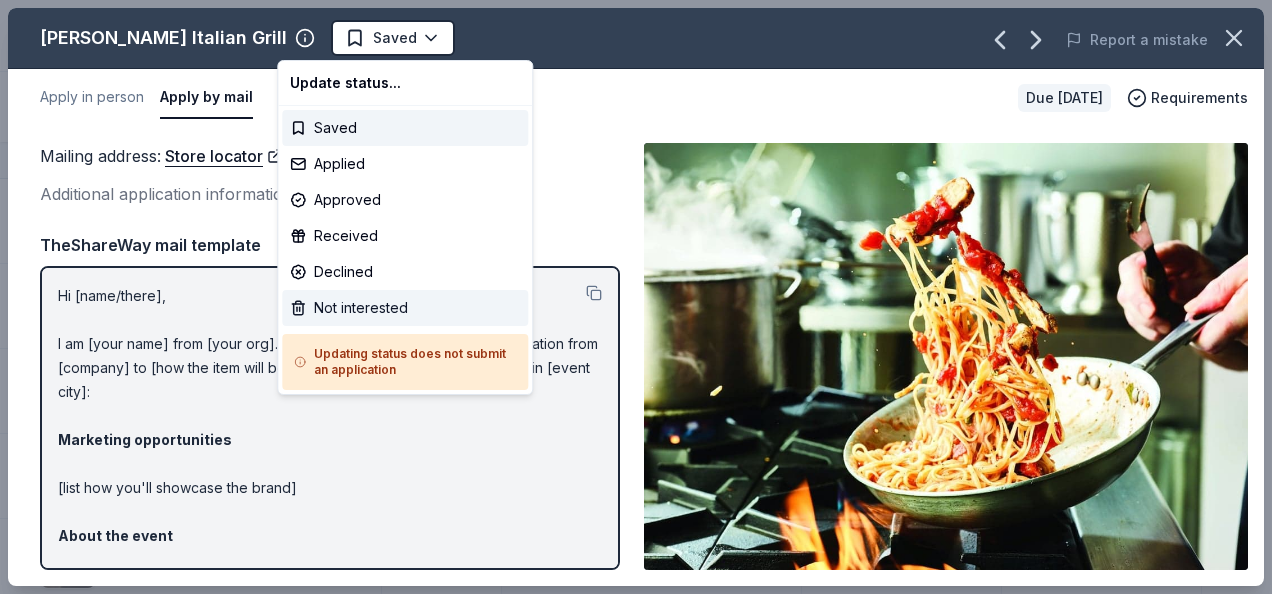 click on "Not interested" at bounding box center [405, 308] 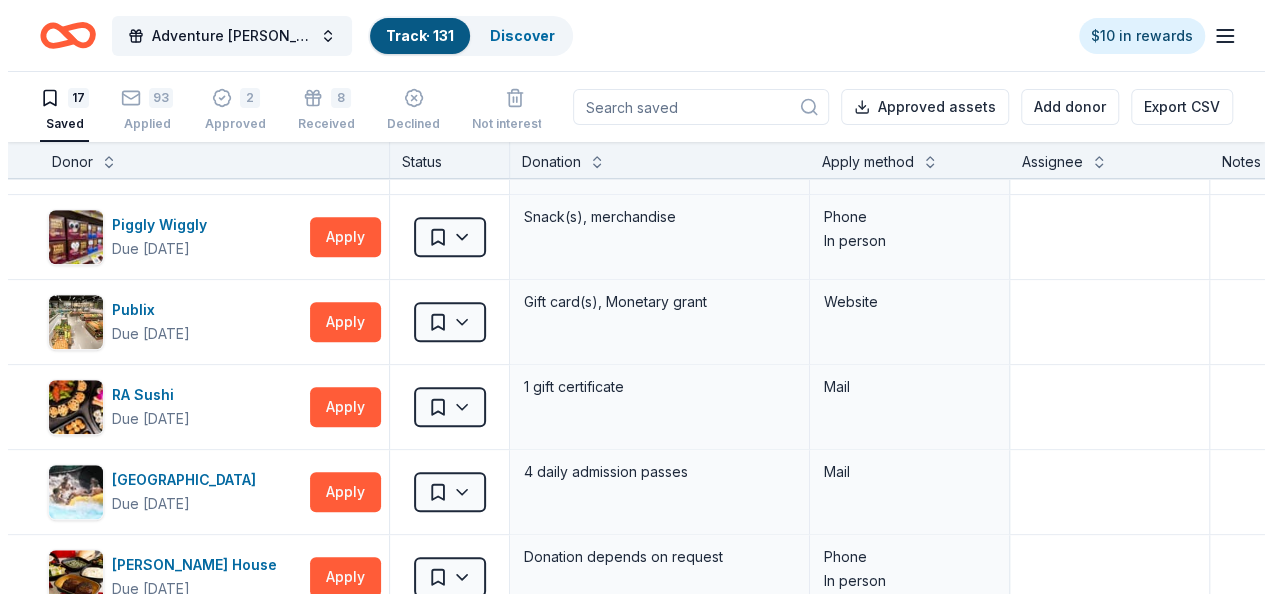 scroll, scrollTop: 720, scrollLeft: 0, axis: vertical 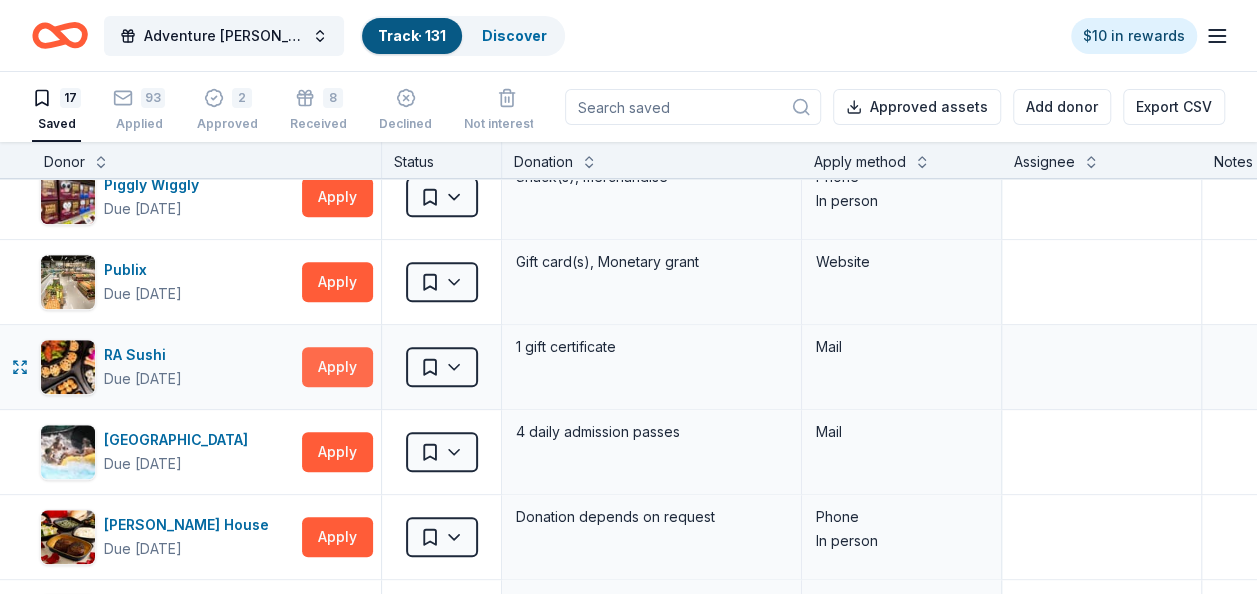 click on "Apply" at bounding box center [337, 367] 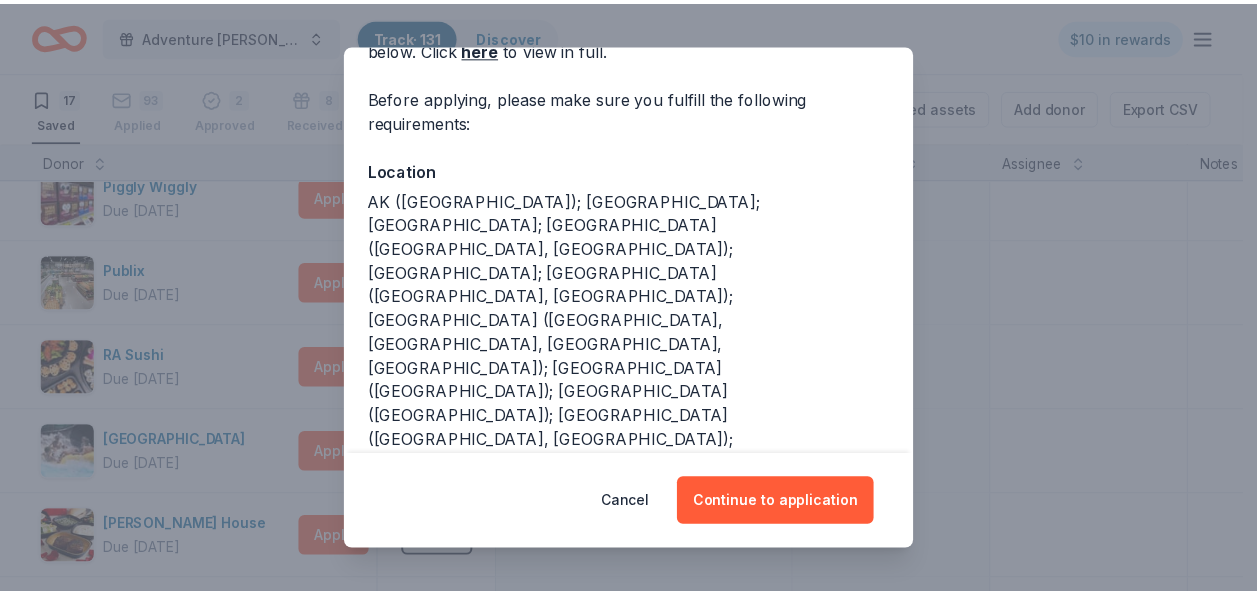 scroll, scrollTop: 160, scrollLeft: 0, axis: vertical 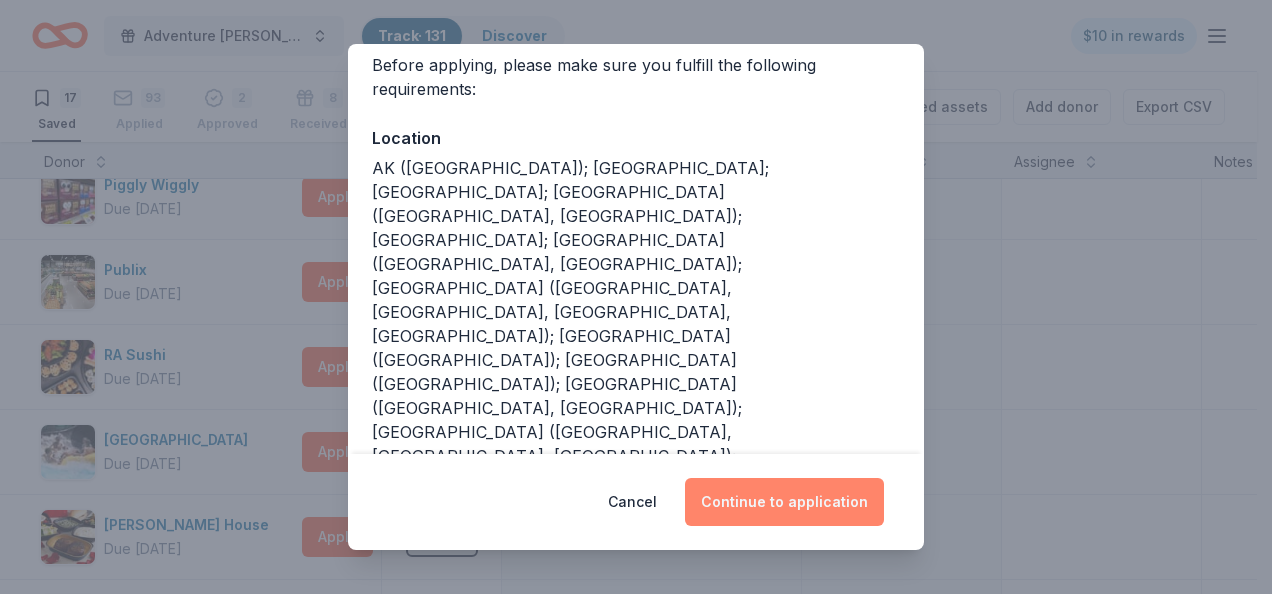 click on "Continue to application" at bounding box center (784, 502) 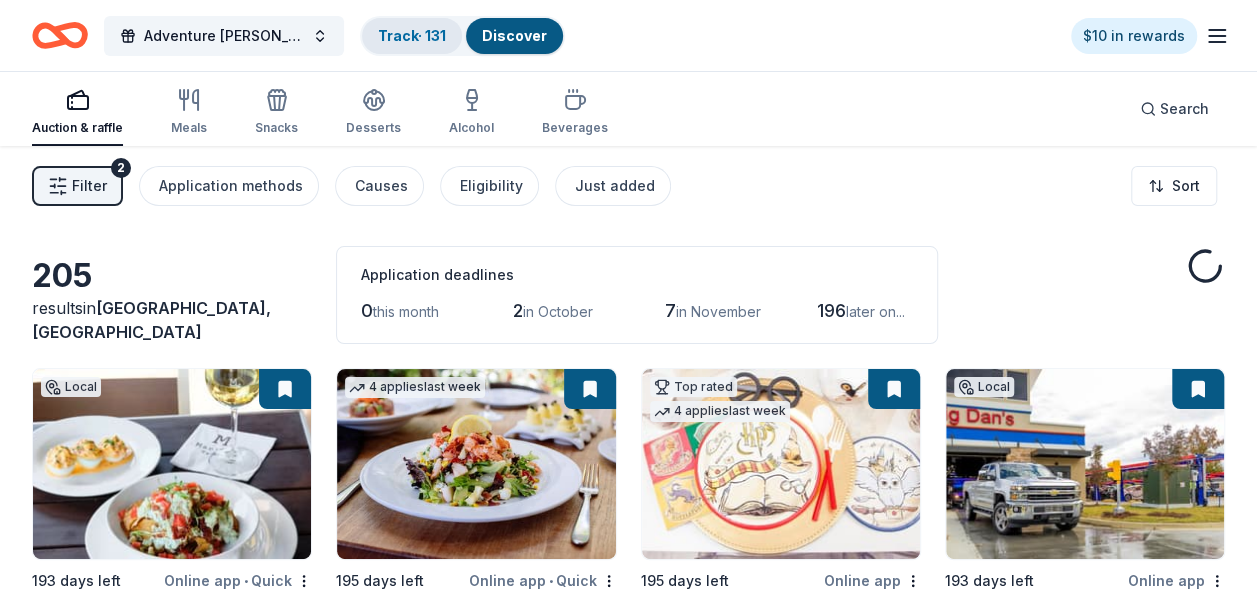 click on "Track  · 131" at bounding box center (412, 35) 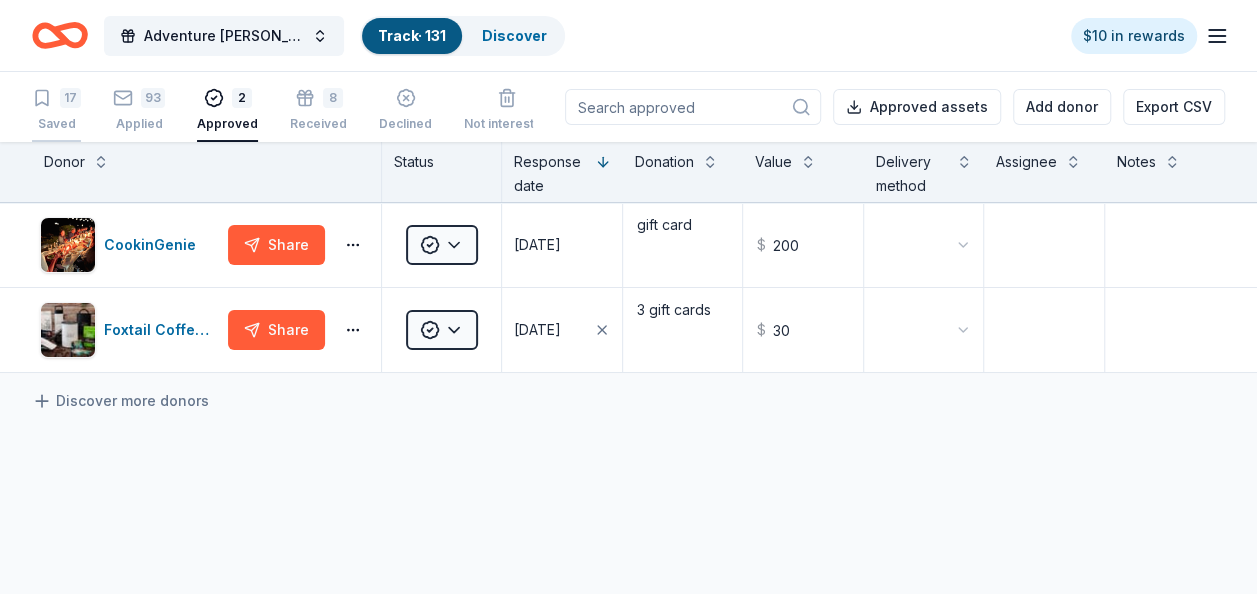 click on "17 Saved" at bounding box center [56, 110] 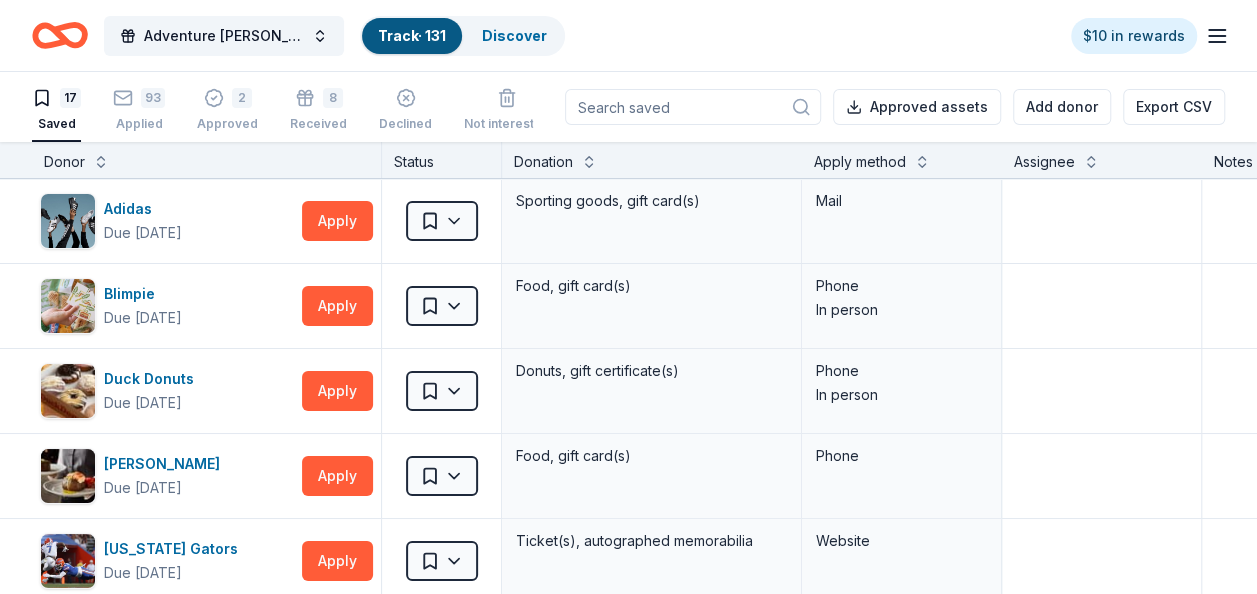 scroll, scrollTop: 0, scrollLeft: 0, axis: both 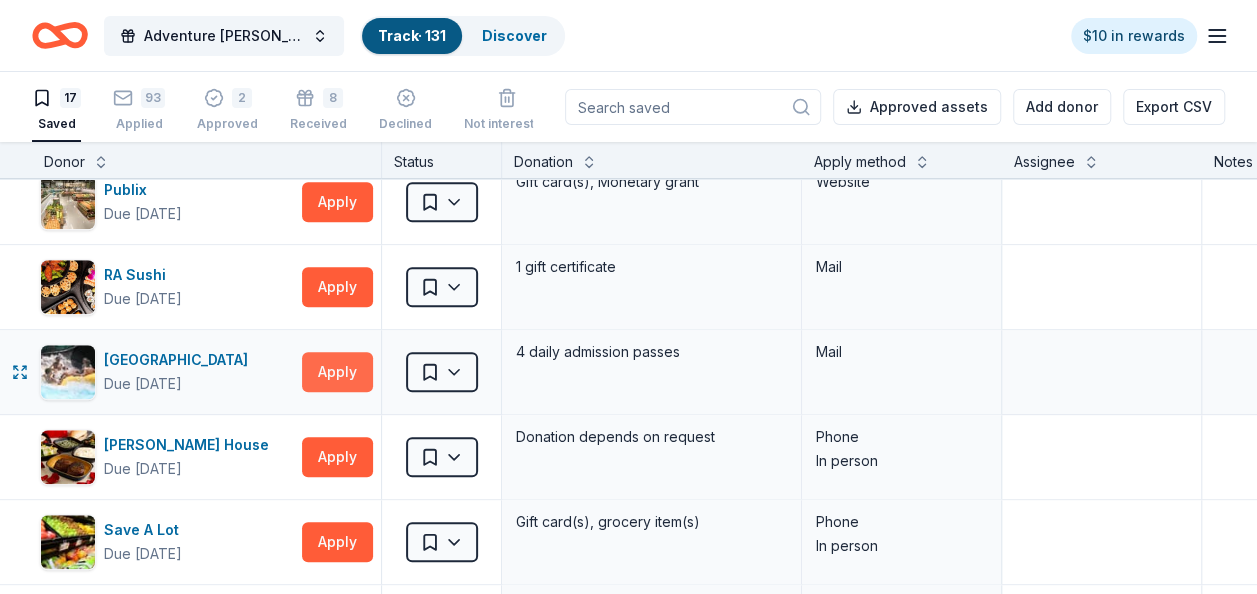 click on "Apply" at bounding box center [337, 372] 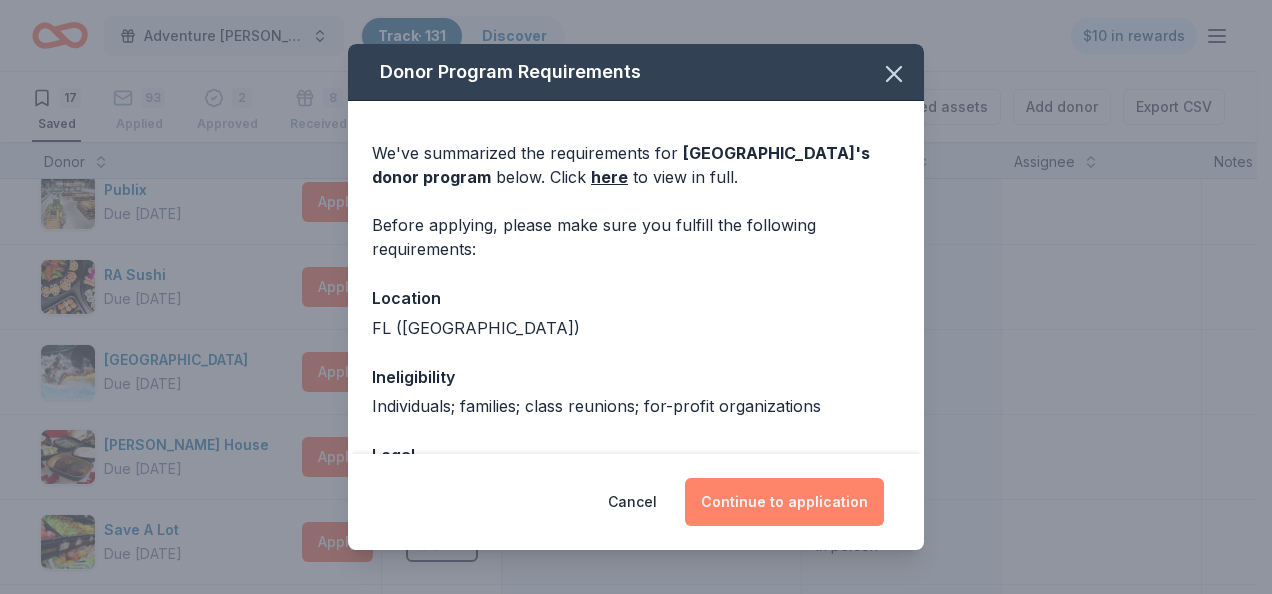 click on "Continue to application" at bounding box center (784, 502) 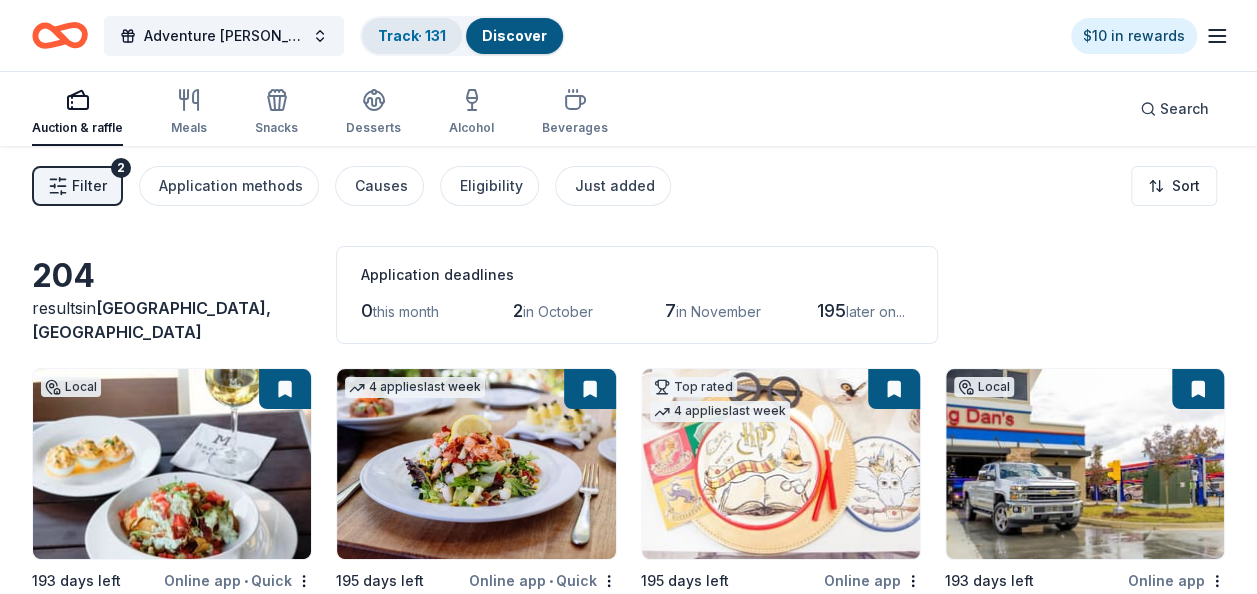 click on "Track  · 131" at bounding box center (412, 35) 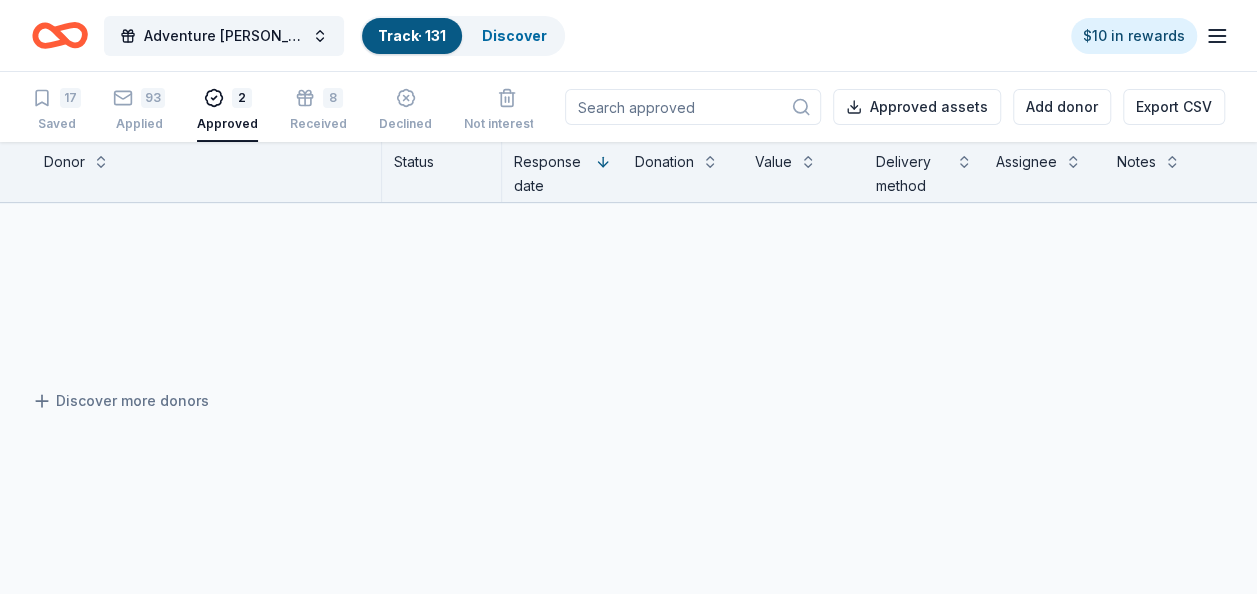 scroll, scrollTop: 0, scrollLeft: 0, axis: both 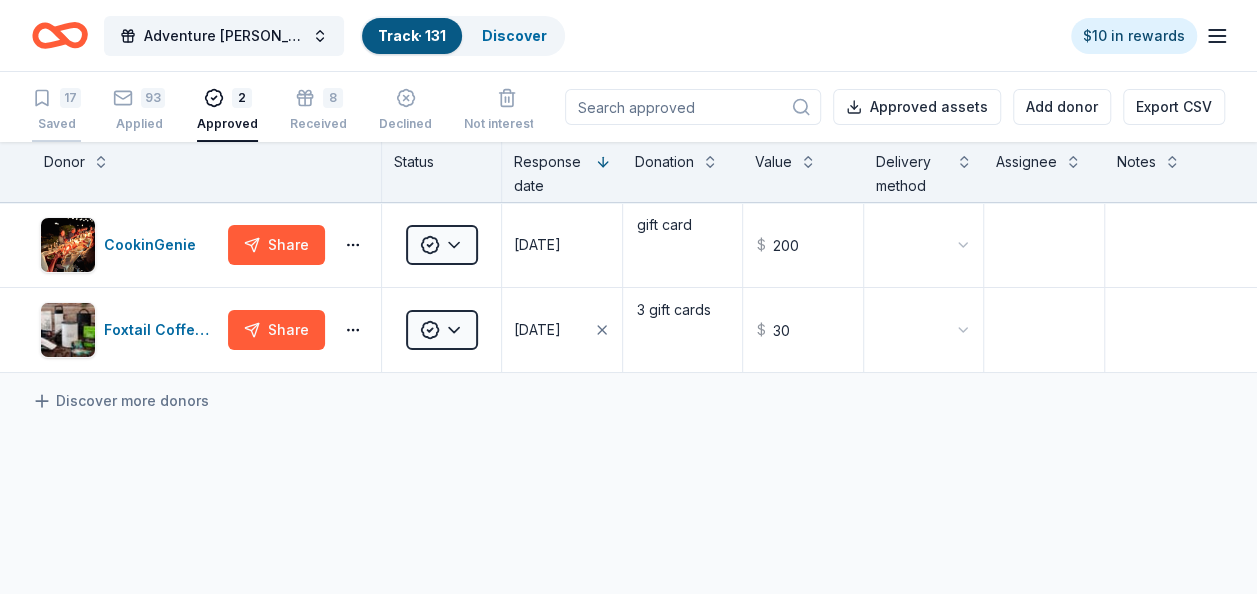 click on "17" at bounding box center [70, 98] 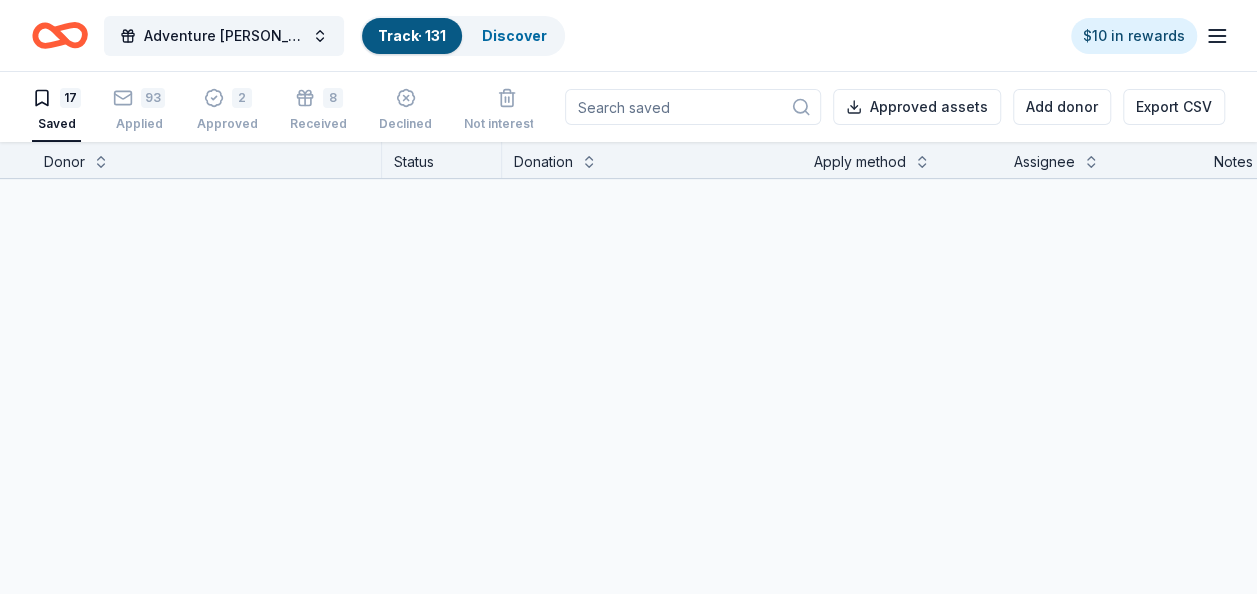 scroll, scrollTop: 0, scrollLeft: 0, axis: both 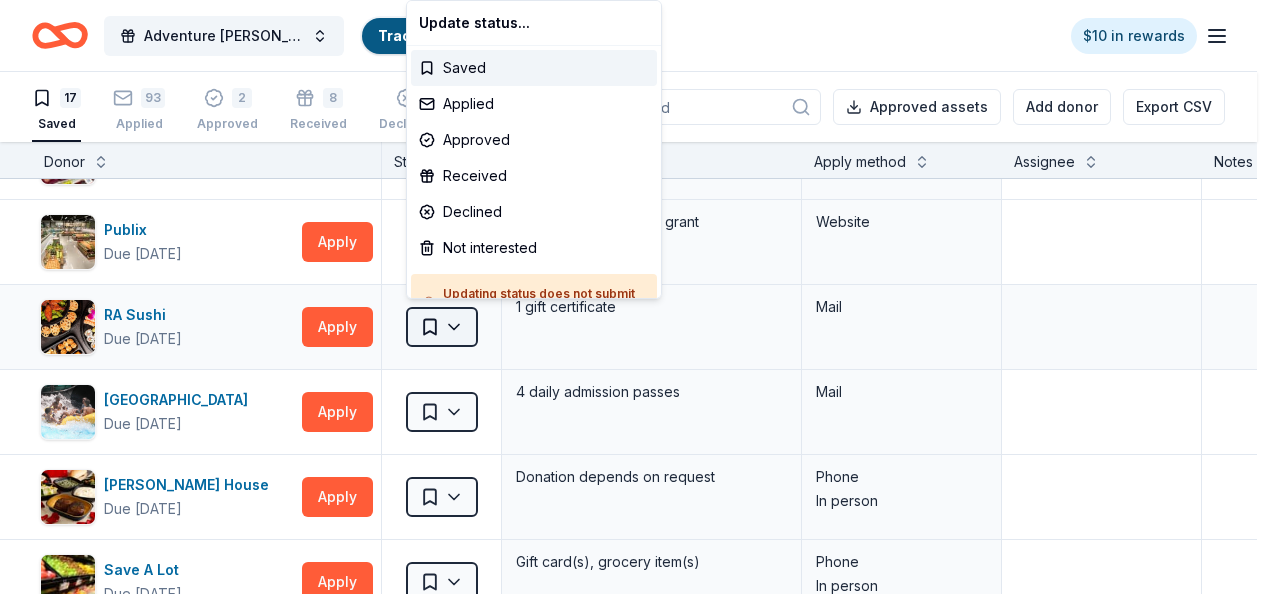 click on "Adventure [PERSON_NAME] Off Against [MEDICAL_DATA]-Fairways For Fighters Track  · 131 Discover $10 in rewards 17 Saved 93 Applied 2 Approved 8 Received Declined Not interested  Approved assets Add donor Export CSV Donor Status Donation Apply method Assignee Notes Adidas Due [DATE] Apply Saved Sporting goods, gift card(s) Mail Blimpie Due [DATE] Apply Saved Food, gift card(s) Phone In person Duck Donuts Due [DATE] Apply Saved Donuts, gift certificate(s) Phone In person [PERSON_NAME] Due [DATE] Apply Saved Food, gift card(s) Phone [US_STATE] Gators Due [DATE] Apply Saved Ticket(s), autographed memorabilia Website Let's Roam Due [DATE] Apply Saved 3 Family Scavenger [PERSON_NAME] Six Pack ($270 Value), 2 Date Night Scavenger [PERSON_NAME] Two Pack ($130 Value) Website Mongoose Due [DATE] Apply Saved Bike(s), Scooter(s), Apparel/gear products; up to 5 products Website Peet's Coffee Due [DATE] Apply Saved Phone In person Piggly Wiggly Due [DATE] Apply Saved Snack(s), merchandise Phone In person" at bounding box center [636, 297] 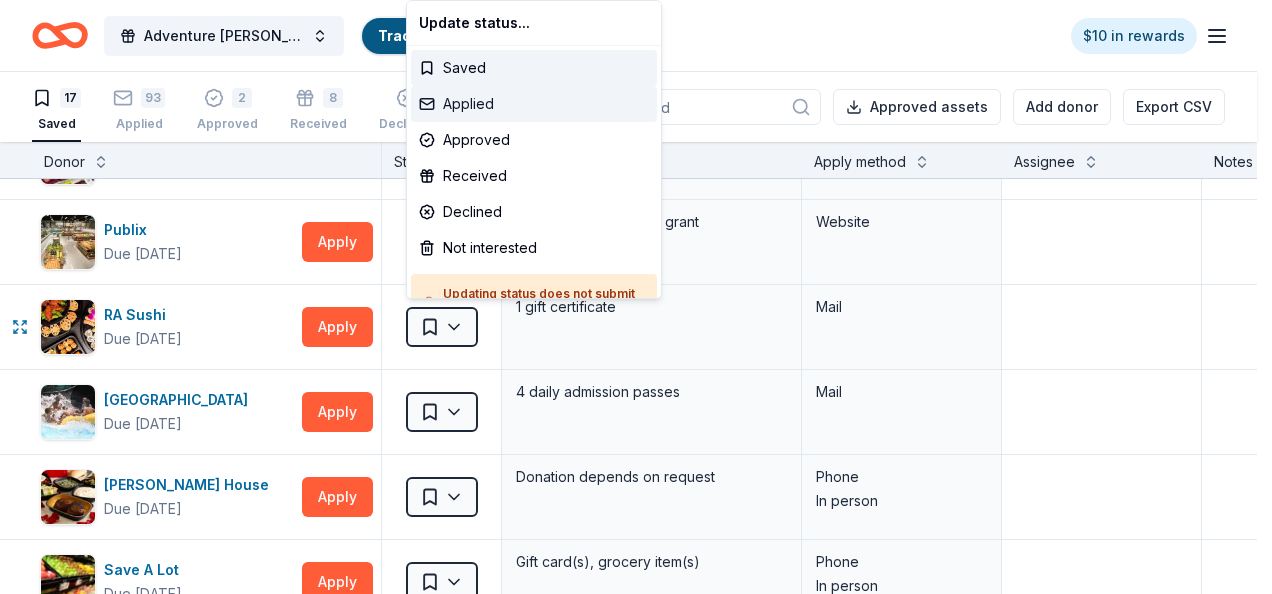click on "Applied" at bounding box center [534, 104] 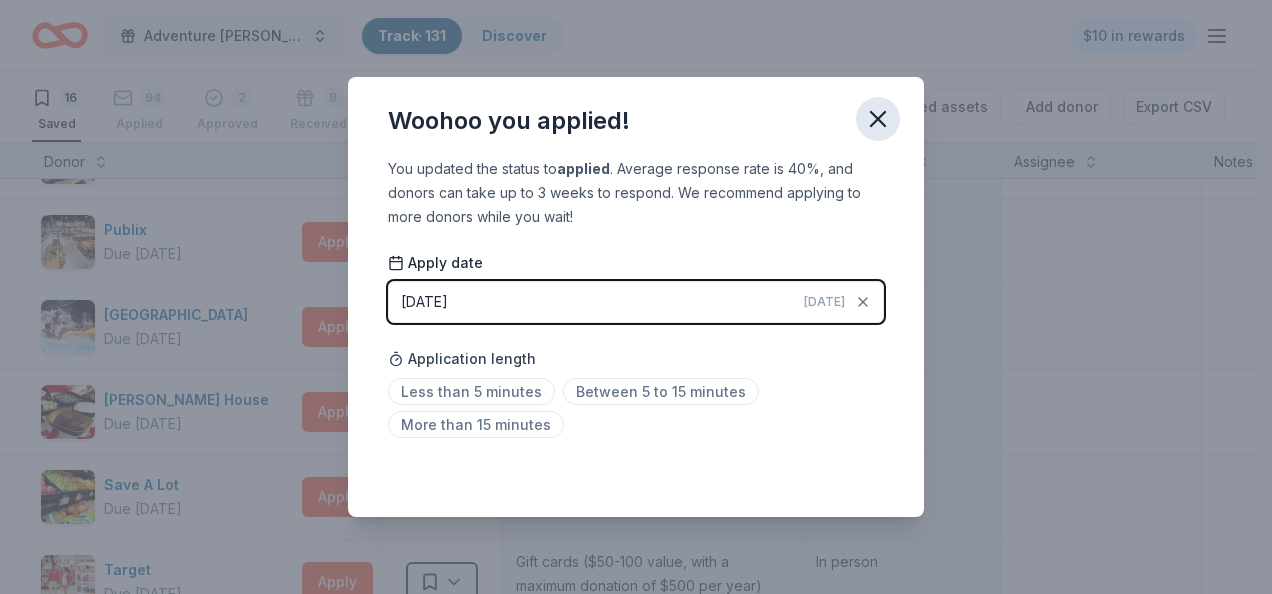 click 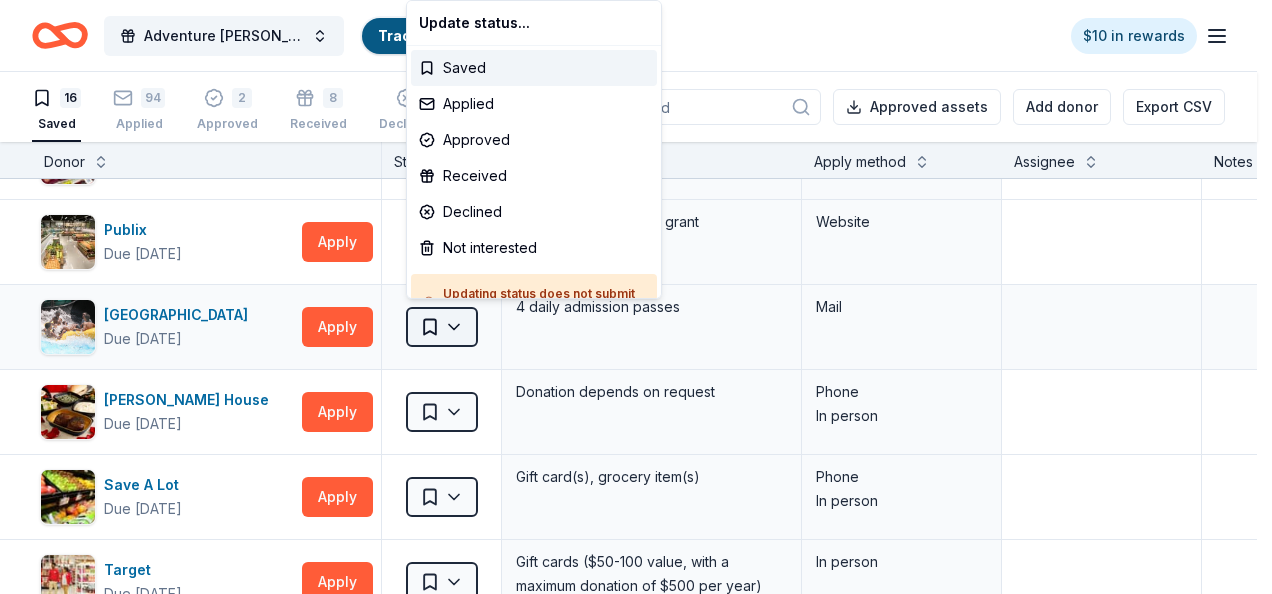 click on "Adventure [PERSON_NAME] Off Against [MEDICAL_DATA]-Fairways For Fighters Track  · 131 Discover $10 in rewards 16 Saved 94 Applied 2 Approved 8 Received Declined Not interested  Approved assets Add donor Export CSV Donor Status Donation Apply method Assignee Notes Adidas Due [DATE] Apply Saved Sporting goods, gift card(s) Mail Blimpie Due [DATE] Apply Saved Food, gift card(s) Phone In person Duck Donuts Due [DATE] Apply Saved Donuts, gift certificate(s) Phone In person [PERSON_NAME] Due [DATE] Apply Saved Food, gift card(s) Phone [US_STATE] Gators Due [DATE] Apply Saved Ticket(s), autographed memorabilia Website Let's Roam Due [DATE] Apply Saved 3 Family Scavenger [PERSON_NAME] Six Pack ($270 Value), 2 Date Night Scavenger [PERSON_NAME] Two Pack ($130 Value) Website Mongoose Due [DATE] Apply Saved Bike(s), Scooter(s), Apparel/gear products; up to 5 products Website Peet's Coffee Due [DATE] Apply Saved Phone In person Piggly Wiggly Due [DATE] Apply Saved Snack(s), merchandise Phone In person" at bounding box center (636, 297) 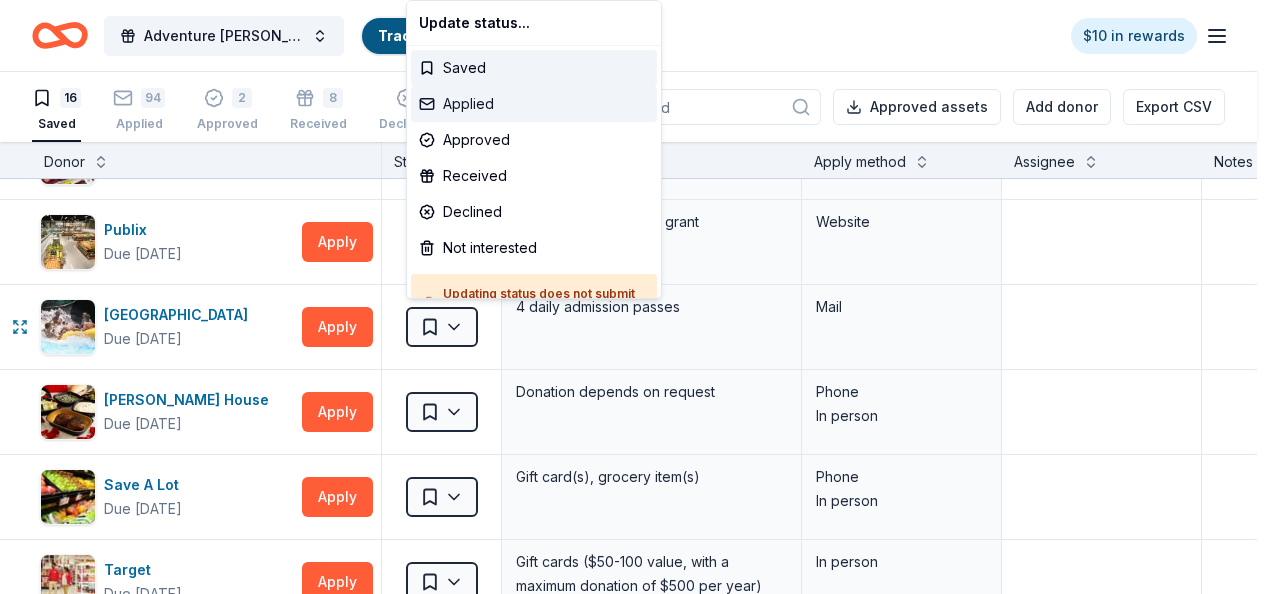 click on "Applied" at bounding box center [534, 104] 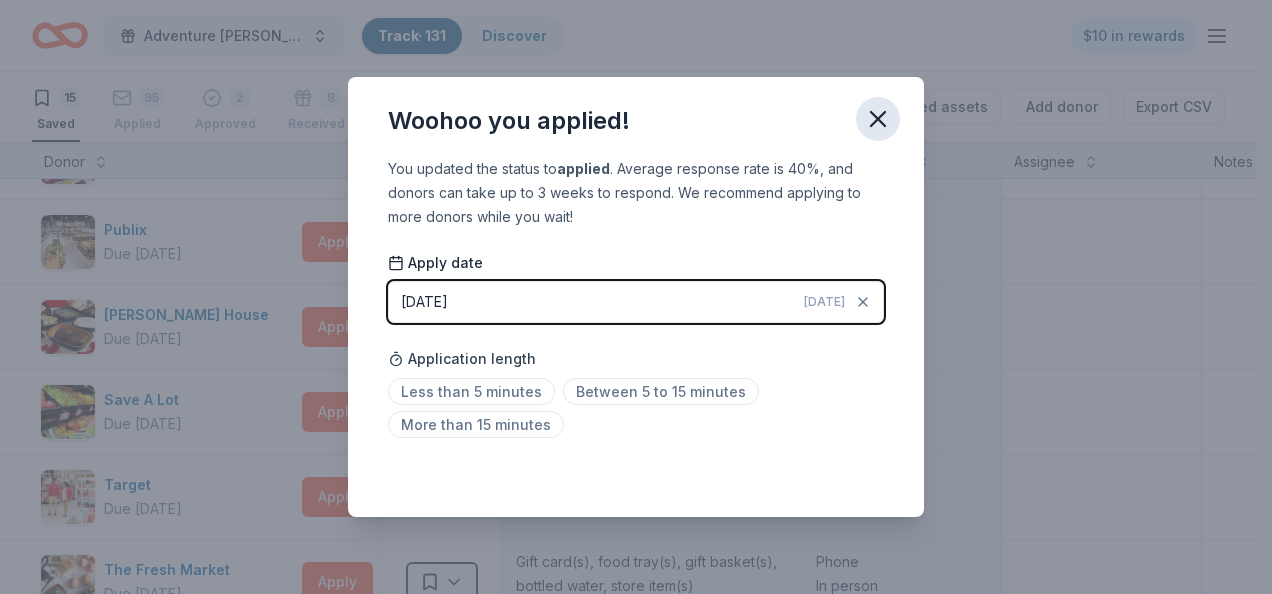 click 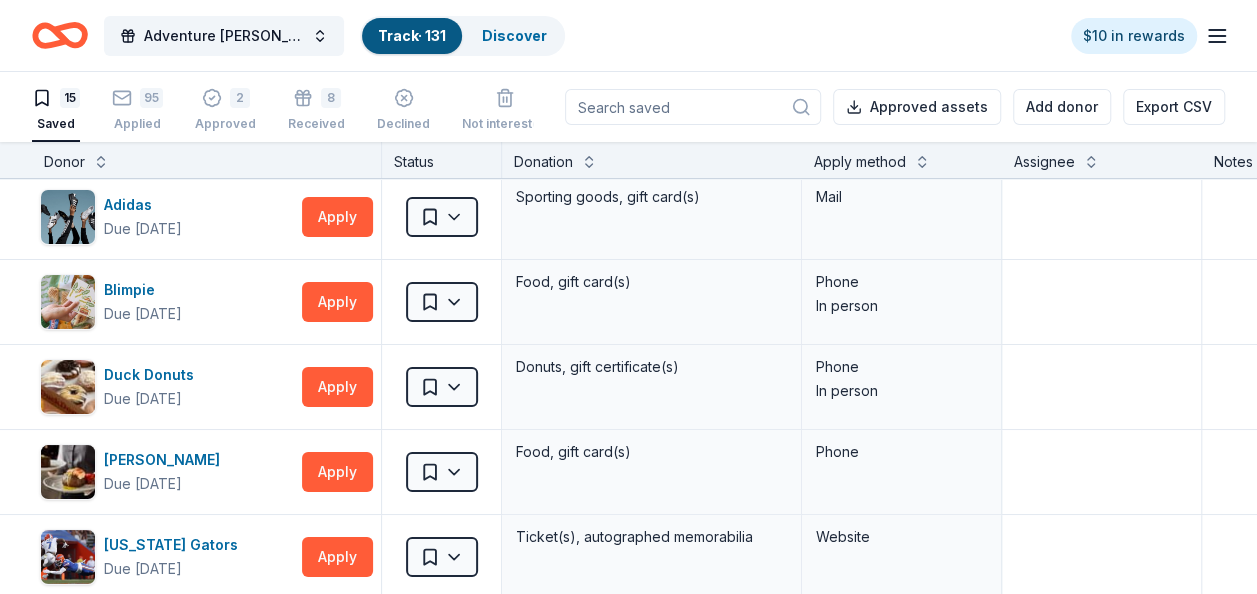 scroll, scrollTop: 0, scrollLeft: 0, axis: both 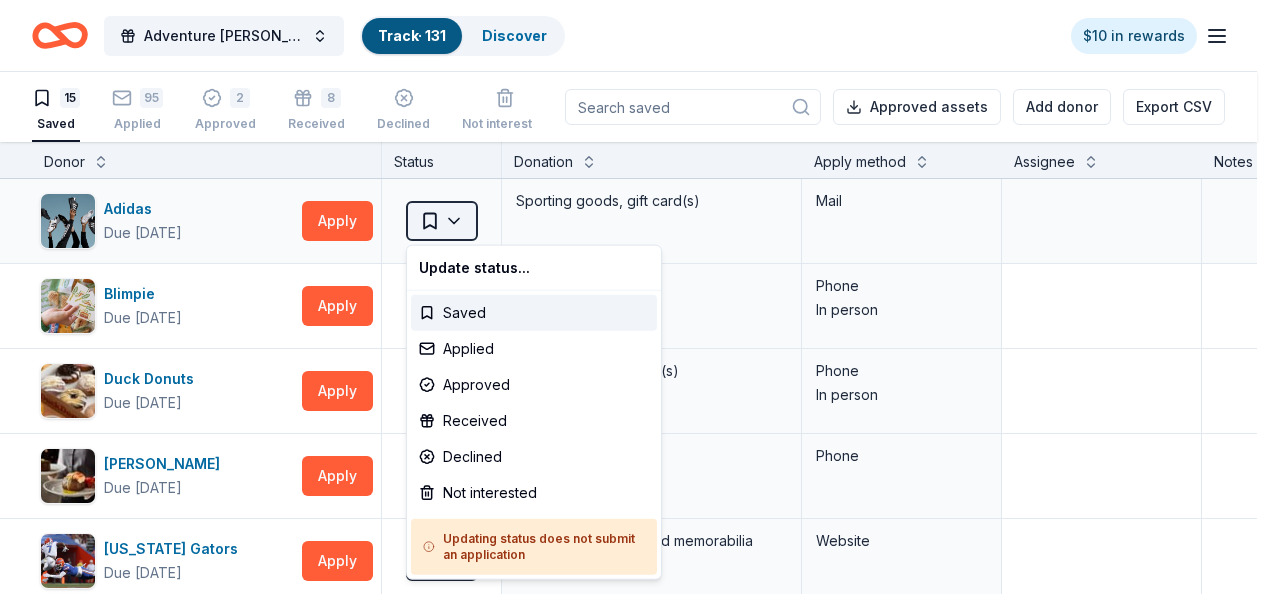 click on "Adventure [PERSON_NAME] Off Against [MEDICAL_DATA]-Fairways For Fighters Track  · 131 Discover $10 in rewards 15 Saved 95 Applied 2 Approved 8 Received Declined Not interested  Approved assets Add donor Export CSV Donor Status Donation Apply method Assignee Notes Adidas Due [DATE] Apply Saved Sporting goods, gift card(s) Mail Blimpie Due [DATE] Apply Saved Food, gift card(s) Phone In person Duck Donuts Due [DATE] Apply Saved Donuts, gift certificate(s) Phone In person [PERSON_NAME] Due [DATE] Apply Saved Food, gift card(s) Phone [US_STATE] Gators Due [DATE] Apply Saved Ticket(s), autographed memorabilia Website Let's Roam Due [DATE] Apply Saved 3 Family Scavenger [PERSON_NAME] Six Pack ($270 Value), 2 Date Night Scavenger [PERSON_NAME] Two Pack ($130 Value) Website Mongoose Due [DATE] Apply Saved Bike(s), Scooter(s), Apparel/gear products; up to 5 products Website Peet's Coffee Due [DATE] Apply Saved Phone In person Piggly Wiggly Due [DATE] Apply Saved Snack(s), merchandise Phone In person" at bounding box center (636, 297) 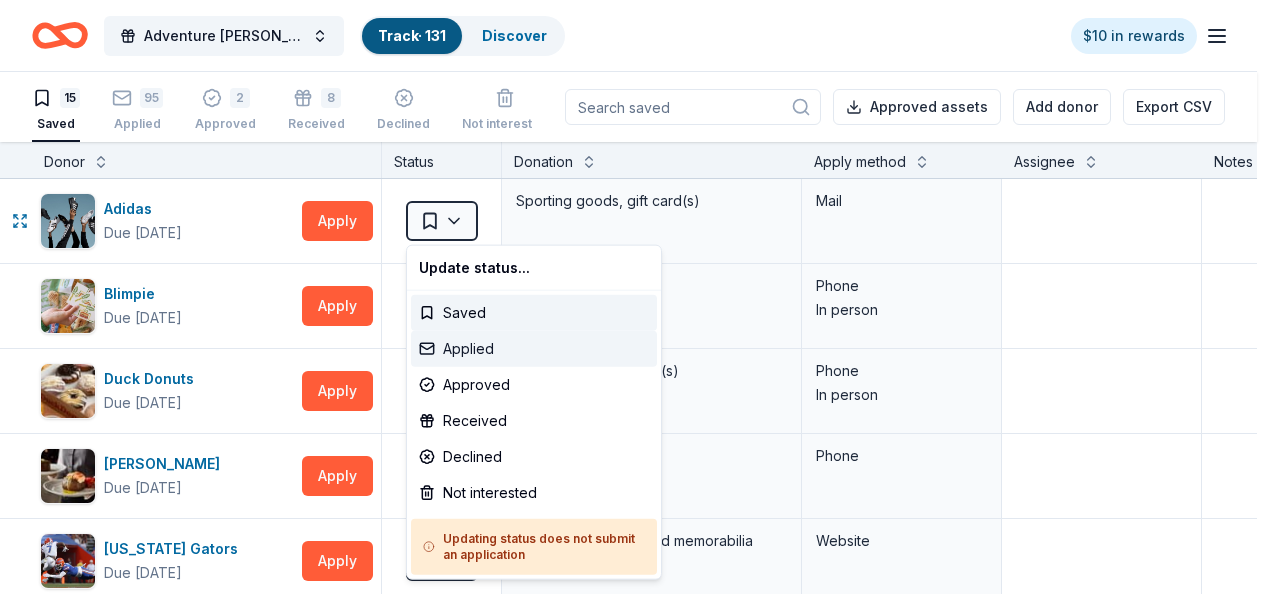 click on "Applied" at bounding box center (534, 349) 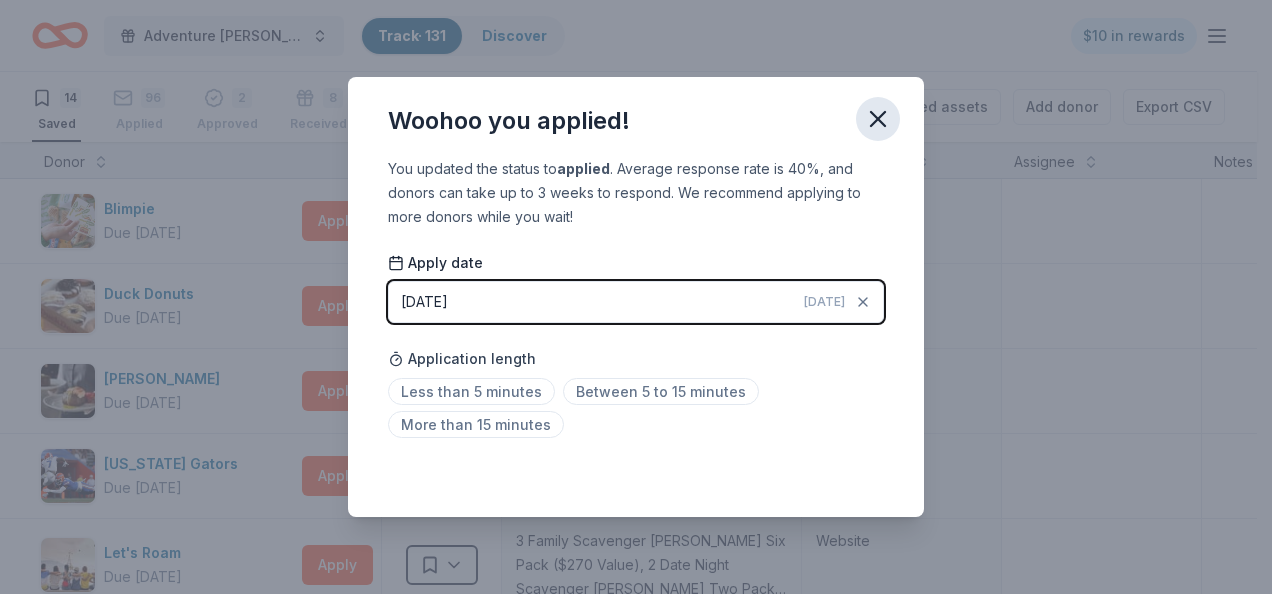 click 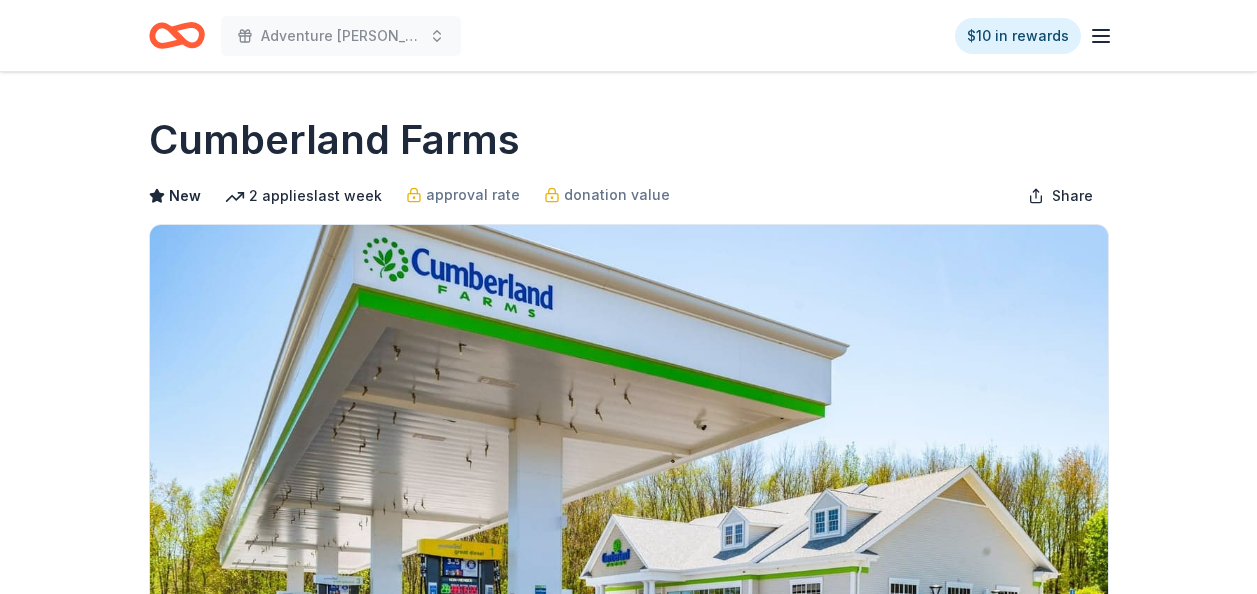 scroll, scrollTop: 0, scrollLeft: 0, axis: both 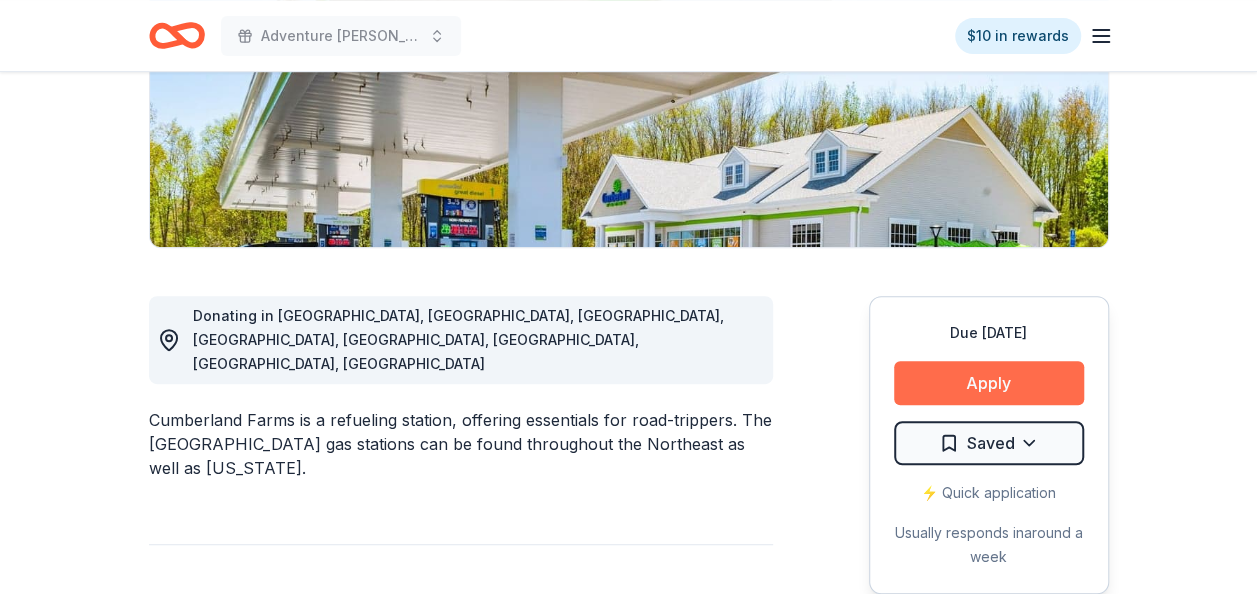 click on "Apply" at bounding box center (989, 383) 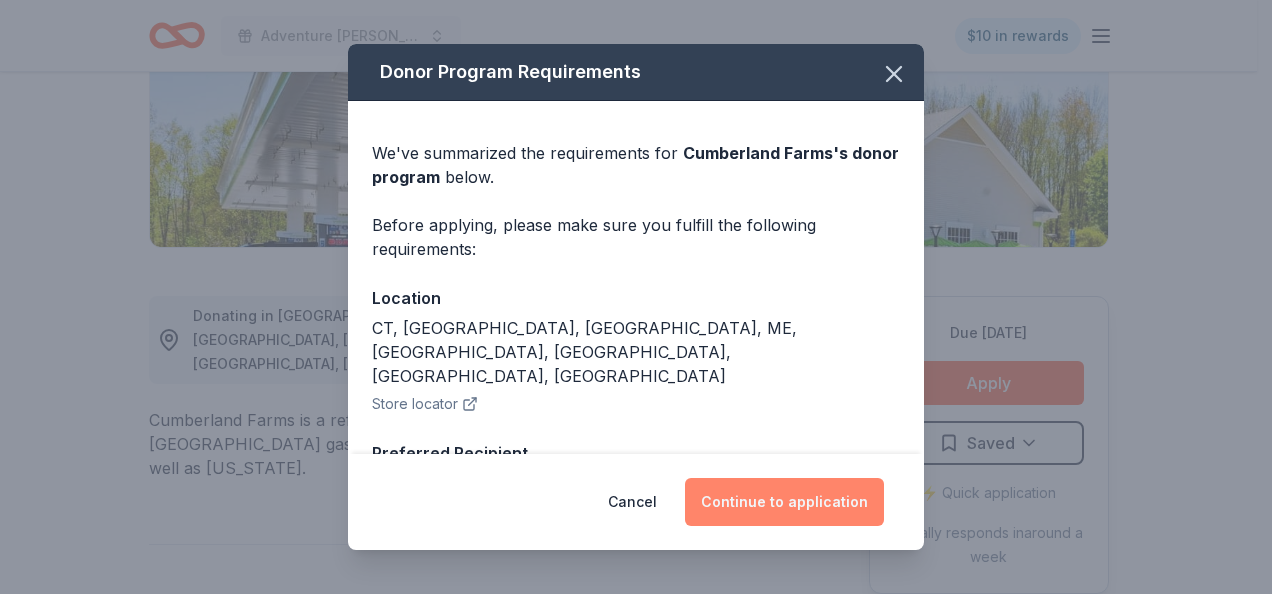 click on "Continue to application" at bounding box center (784, 502) 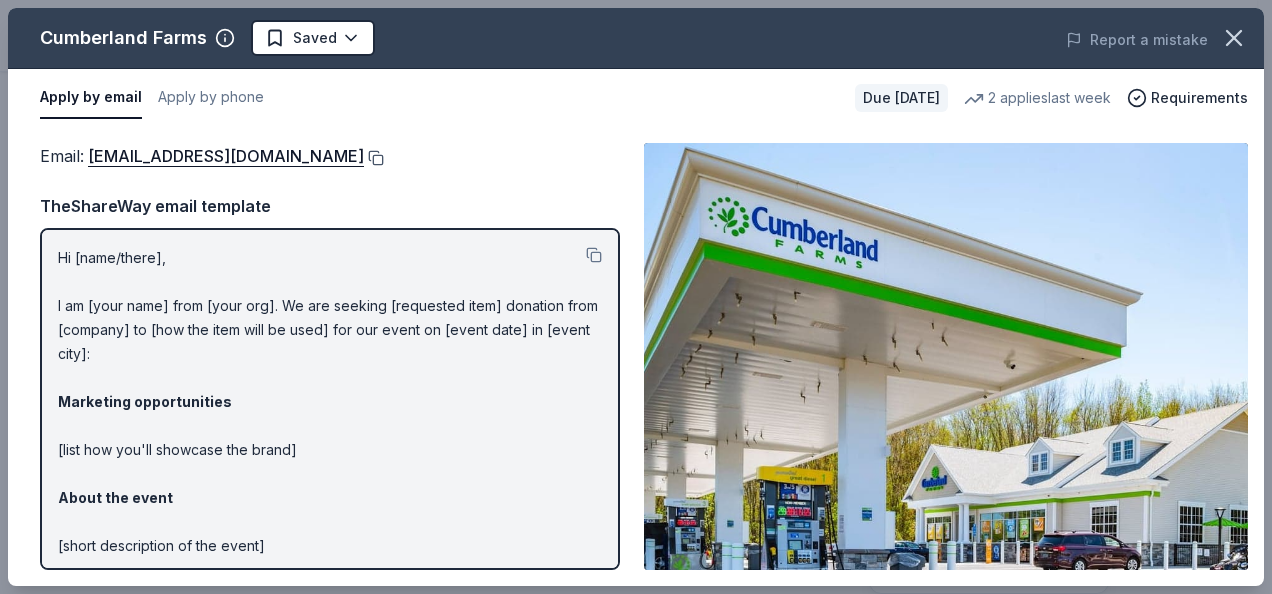 click at bounding box center [374, 158] 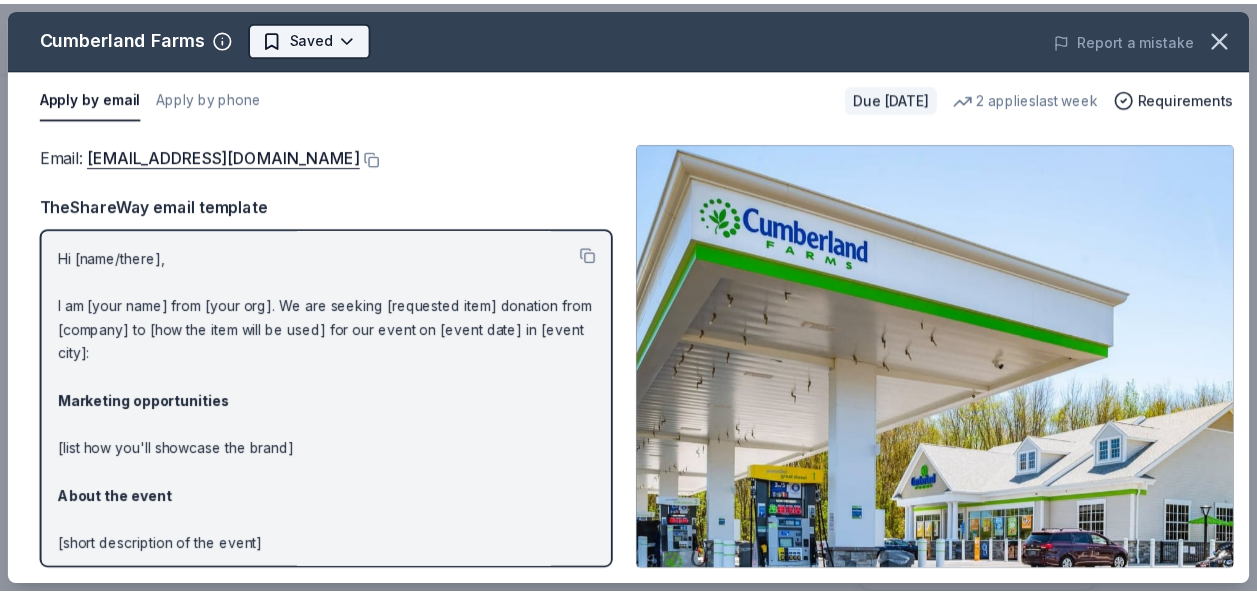 scroll, scrollTop: 0, scrollLeft: 0, axis: both 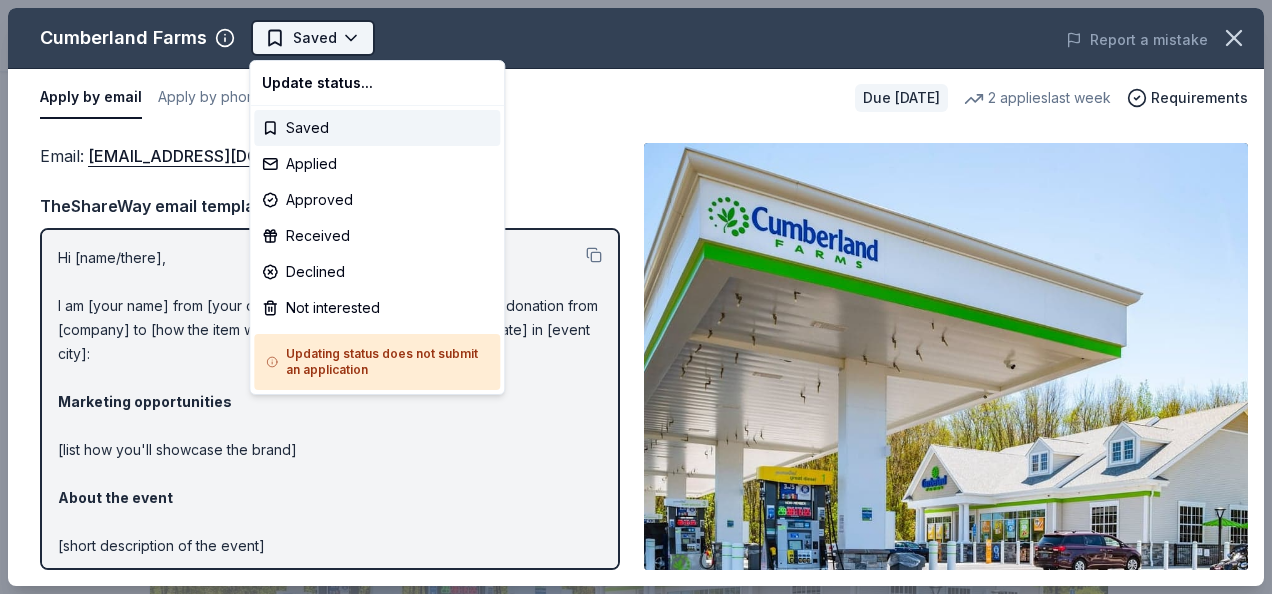 click on "Adventure Ted Tees Off Against Childhood Cancer-Fairways For Fighters Saved Apply Due in 193 days Share Cumberland Farms New 2   applies  last week approval rate donation value Share Donating in CT, FL, MA, ME, NH, NY, RI, VT Cumberland Farms is a refueling station, offering essentials for road-trippers. The Cumberland Farm gas stations can be found throughout the Northeast as well as Florida. What they donate Gift card(s), snack products, food, drink products Beverages Desserts Auction & raffle Snacks Donation is small & easy to send to guests Who they donate to  Preferred Support organizations focused on health and wellness, supporting those who have served our country, and community organizations that educate and support underprivileged youths. Children Health Poverty & Hunger Wellness & Fitness Due in 193 days Apply Saved ⚡️ Quick application Usually responds in  around a week Updated  about 1 month  ago Report a mistake approval rate 20 % approved 30 % declined 50 % no response donation value 20% 70%" at bounding box center [628, 297] 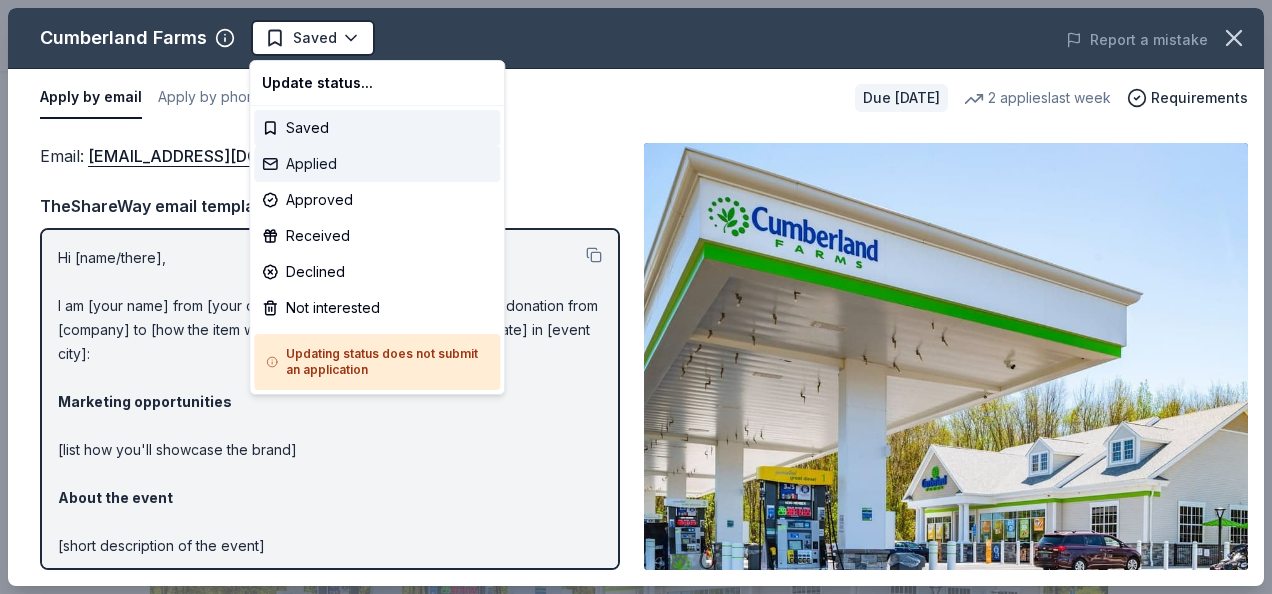 click on "Applied" at bounding box center [377, 164] 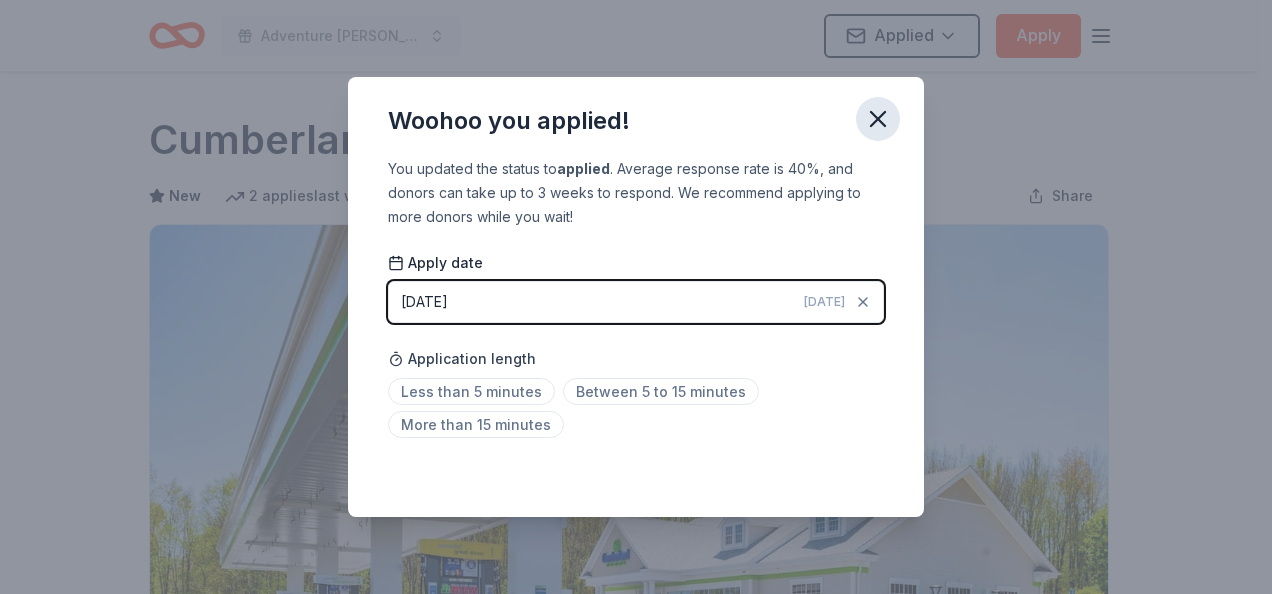 click 